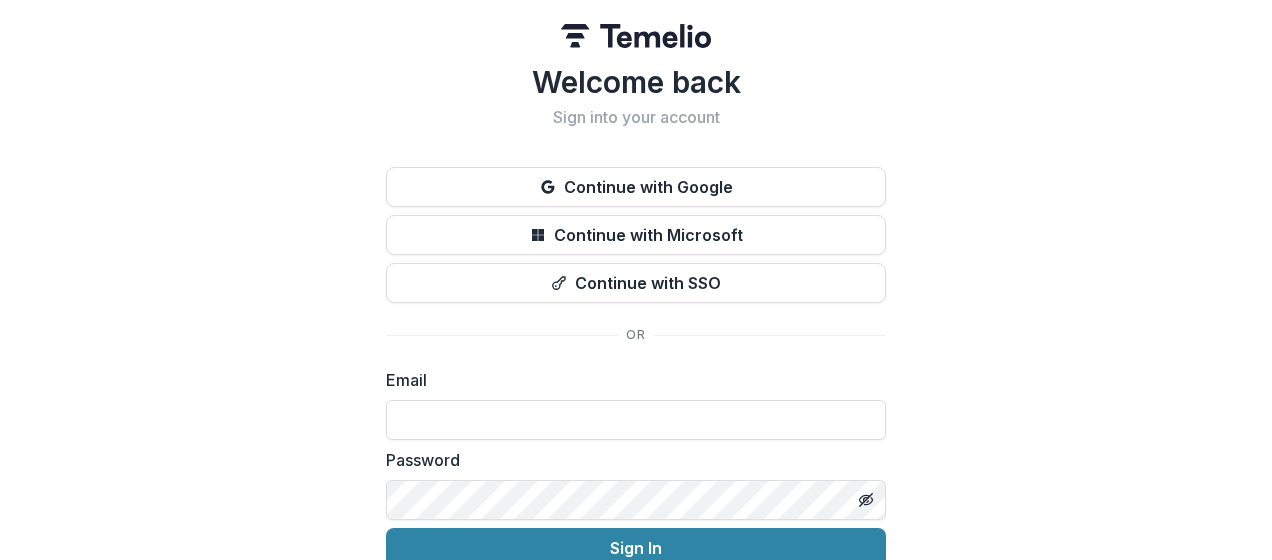scroll, scrollTop: 0, scrollLeft: 0, axis: both 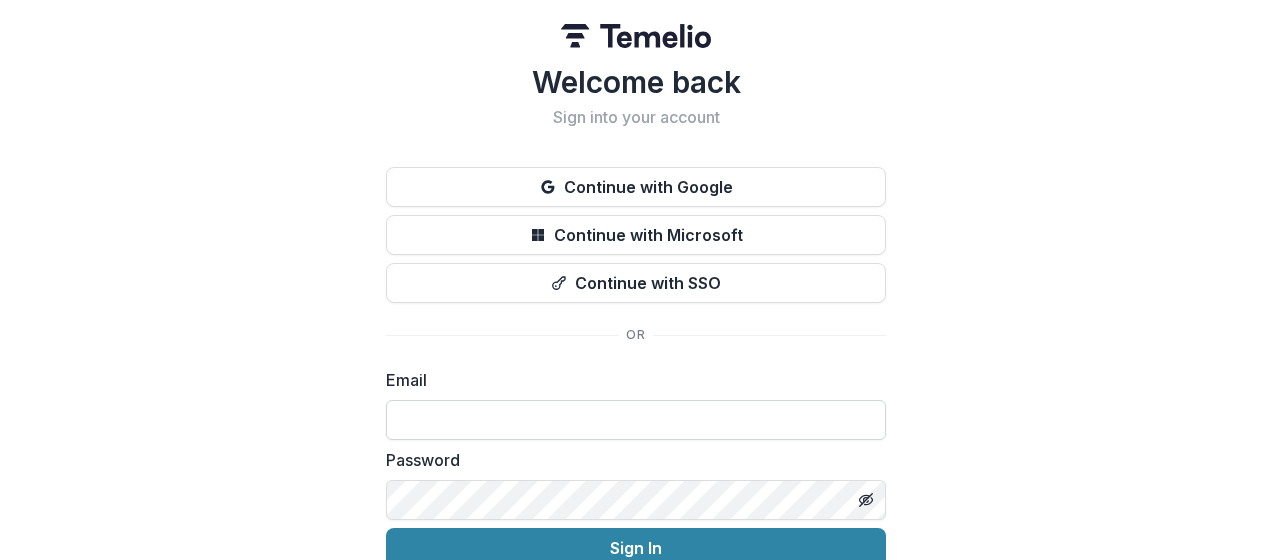 click at bounding box center [636, 420] 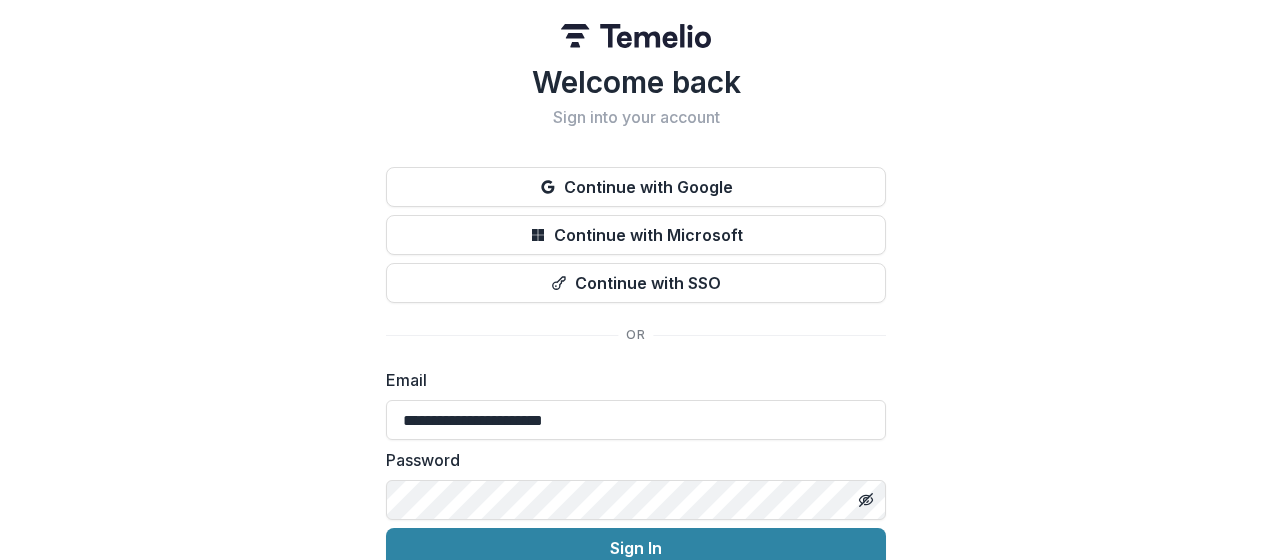 click on "Sign In" at bounding box center (636, 548) 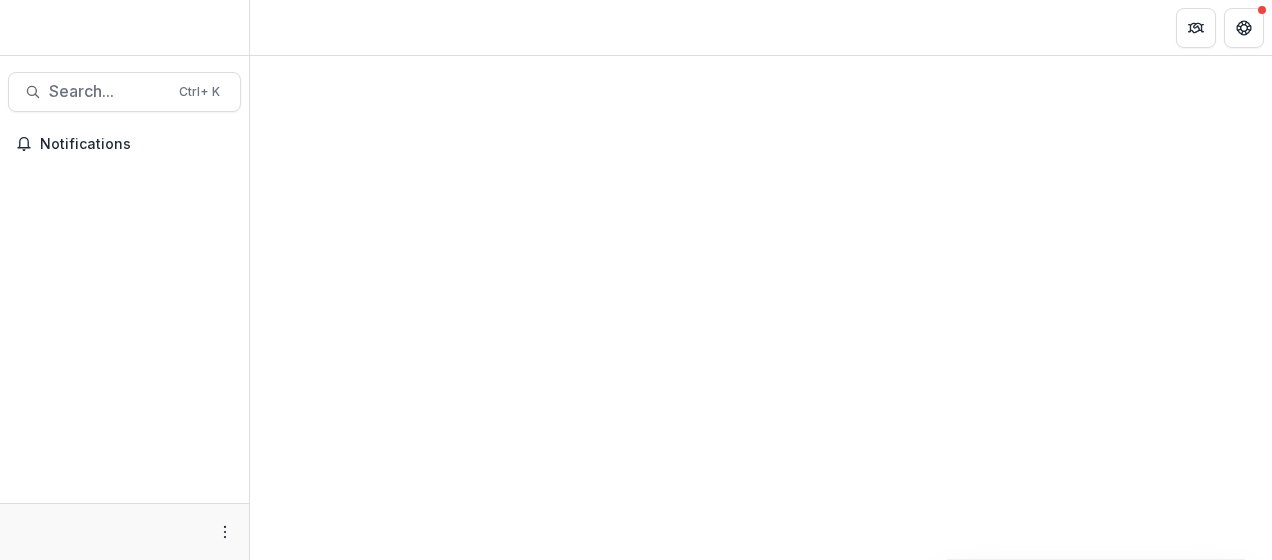 scroll, scrollTop: 0, scrollLeft: 0, axis: both 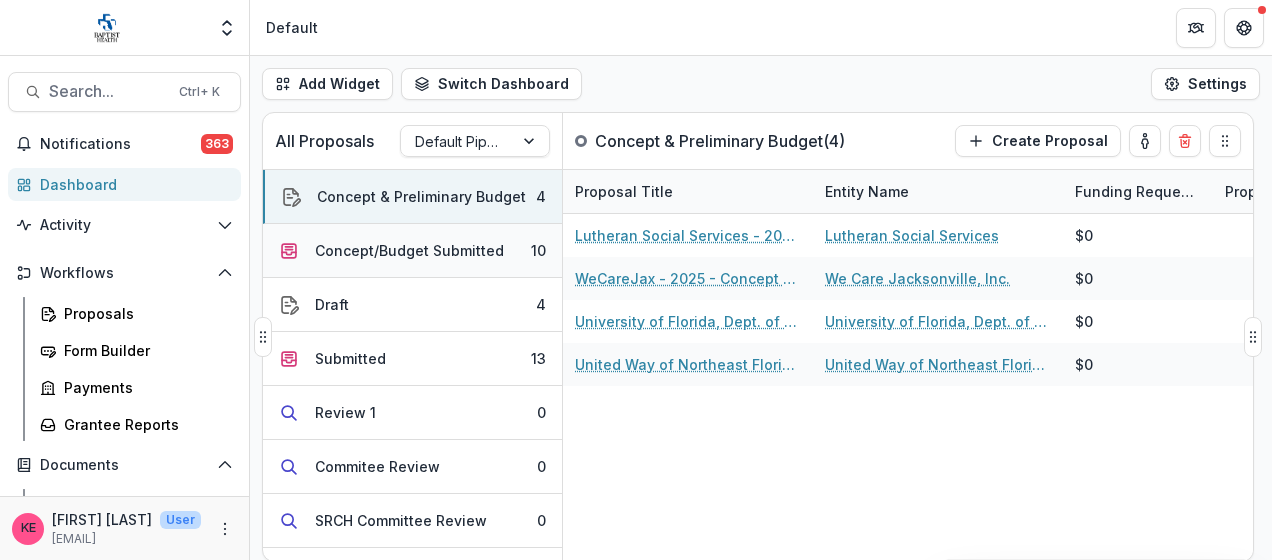 click on "Concept/Budget Submitted" at bounding box center (409, 250) 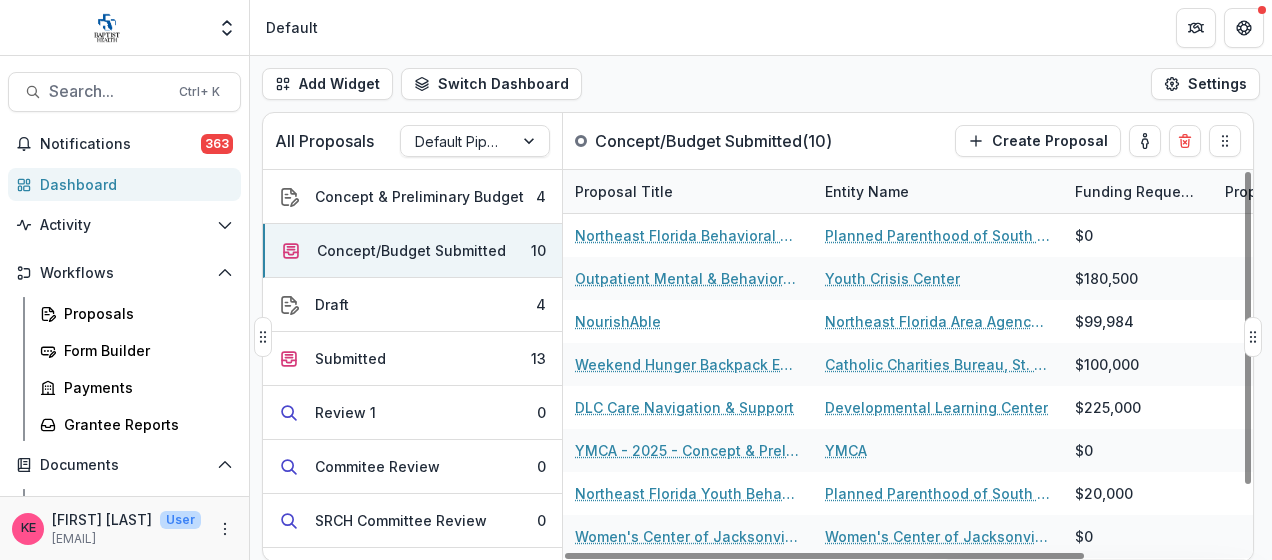 click on "Entity Name" at bounding box center (867, 191) 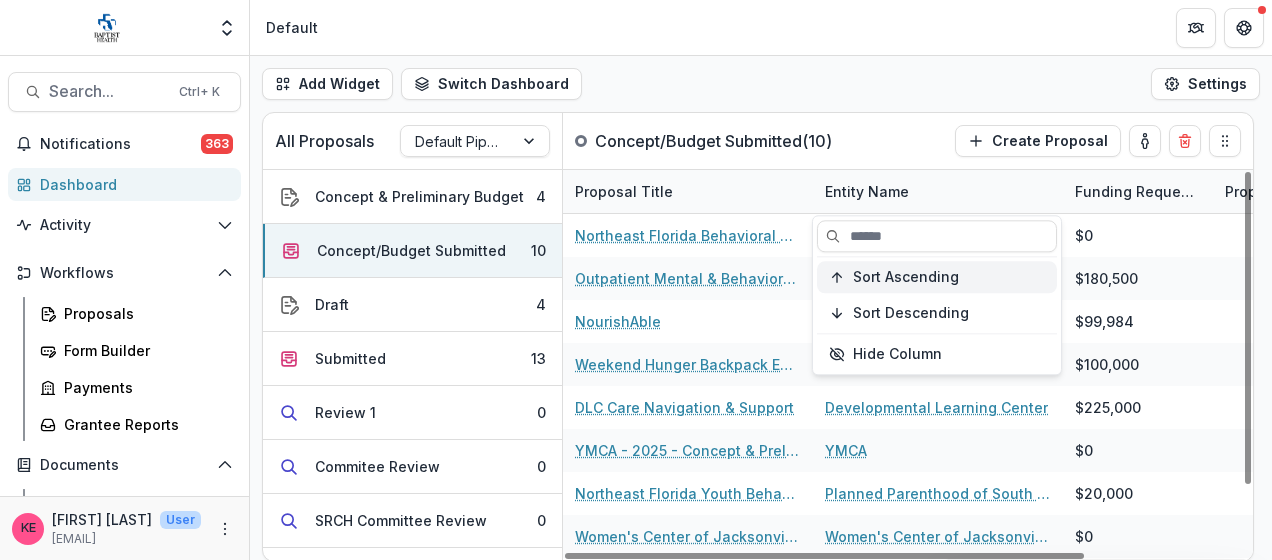 click on "Sort Ascending" at bounding box center [906, 277] 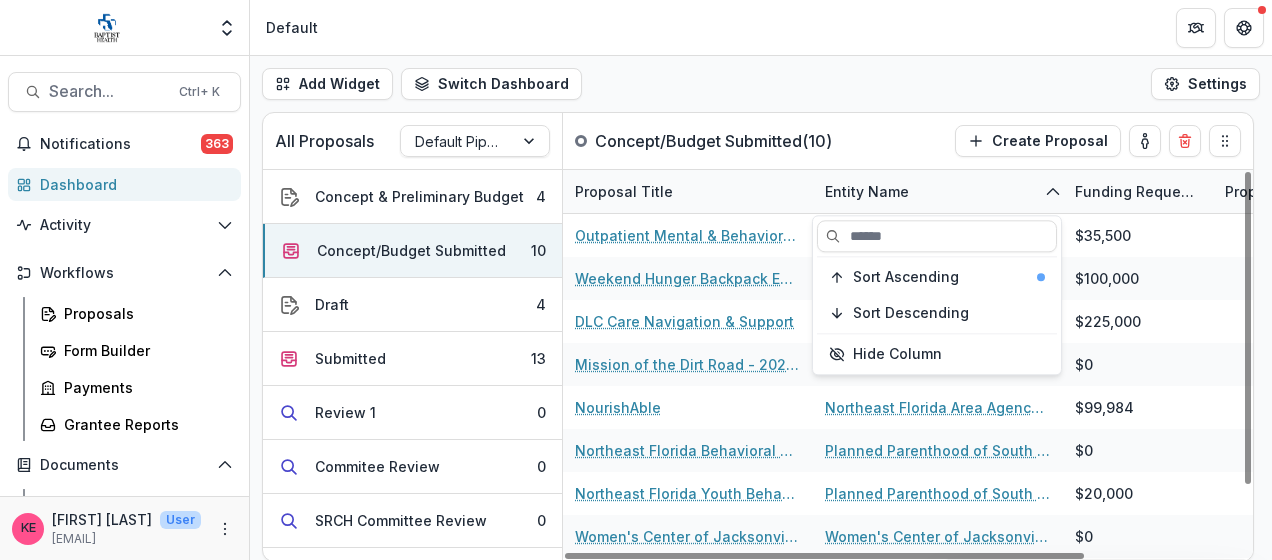 click on "Add Widget Switch Dashboard Default New Dashboard Settings" at bounding box center [761, 84] 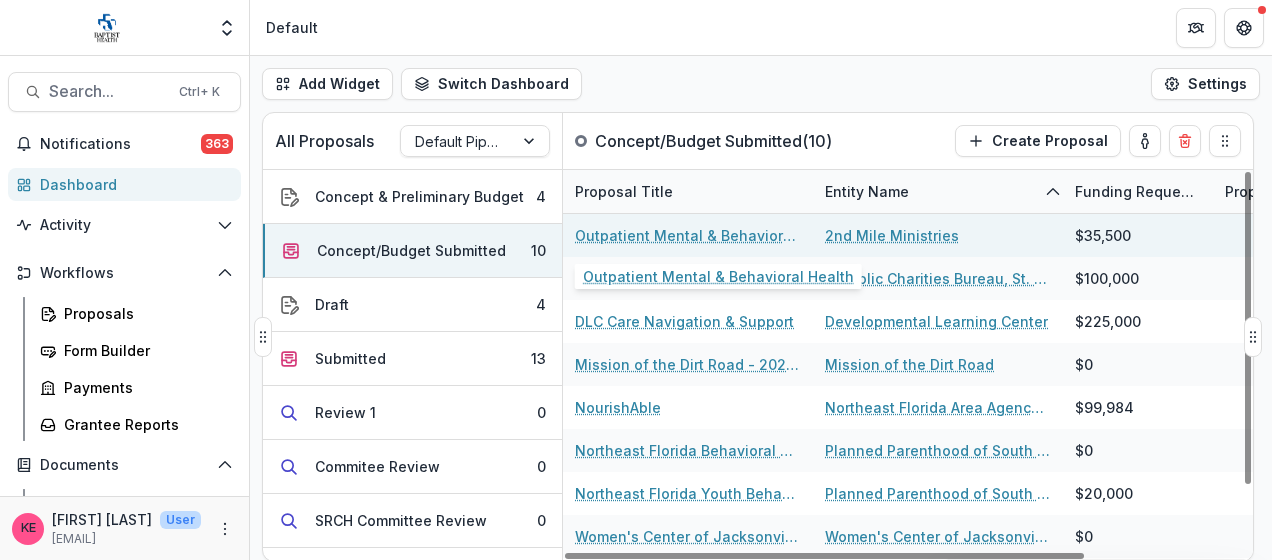 click on "Outpatient Mental & Behavioral Health" at bounding box center [688, 235] 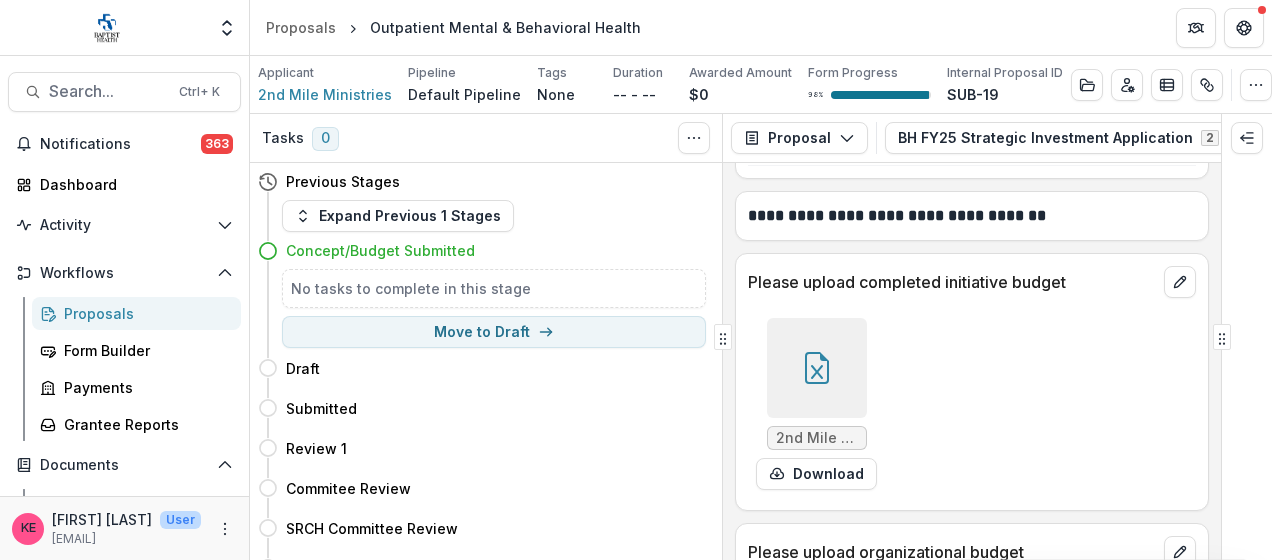 scroll, scrollTop: 15900, scrollLeft: 0, axis: vertical 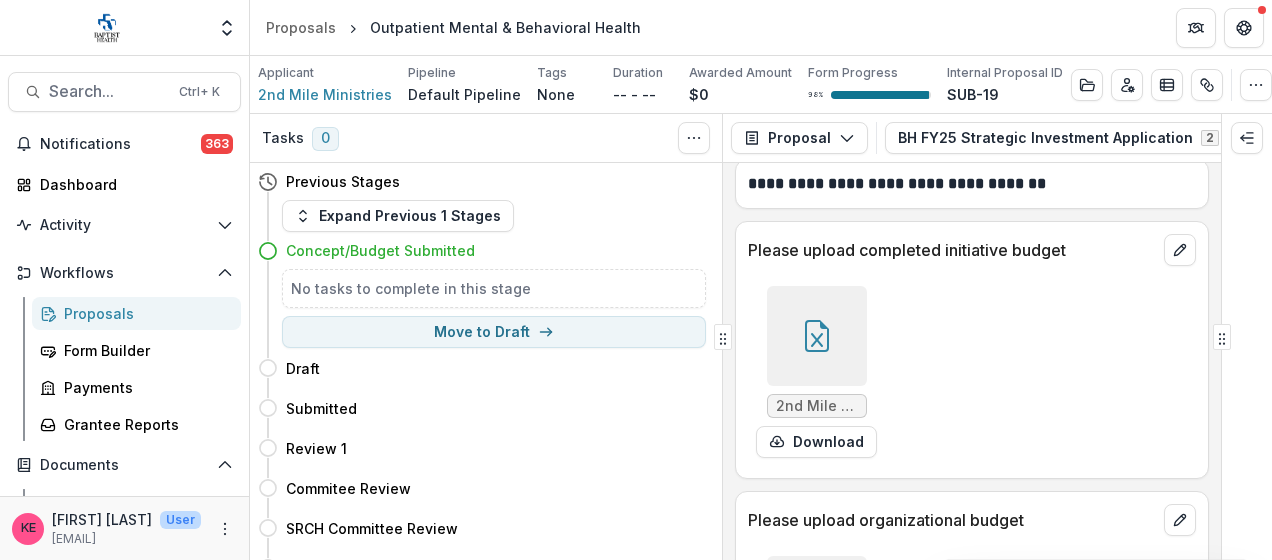 click at bounding box center (817, 336) 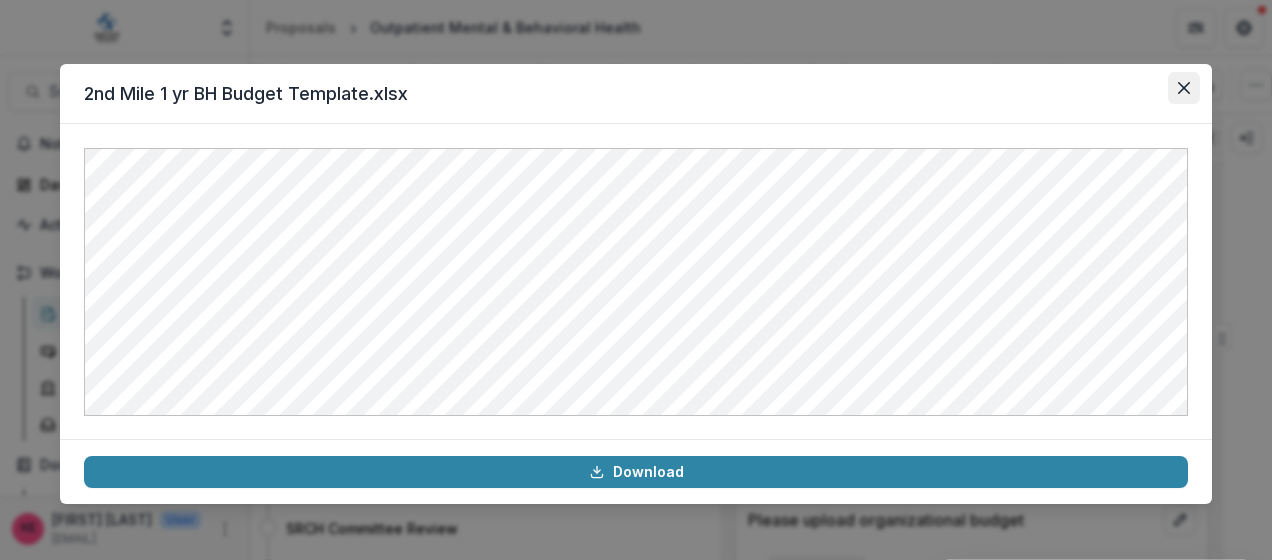click 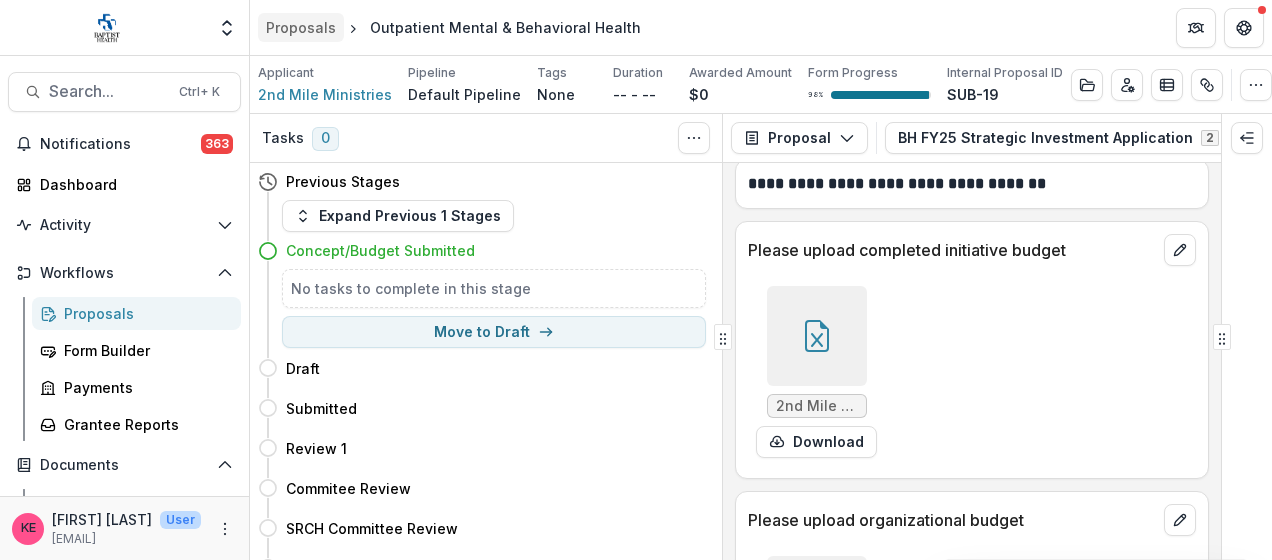 click on "Proposals" at bounding box center (301, 27) 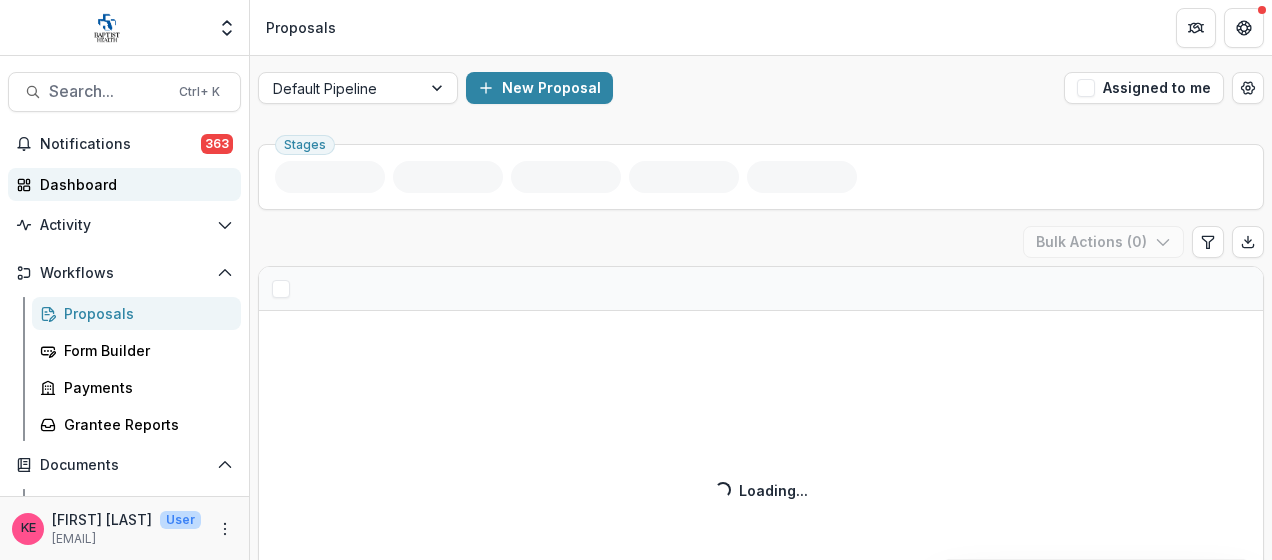 click on "Dashboard" at bounding box center [132, 184] 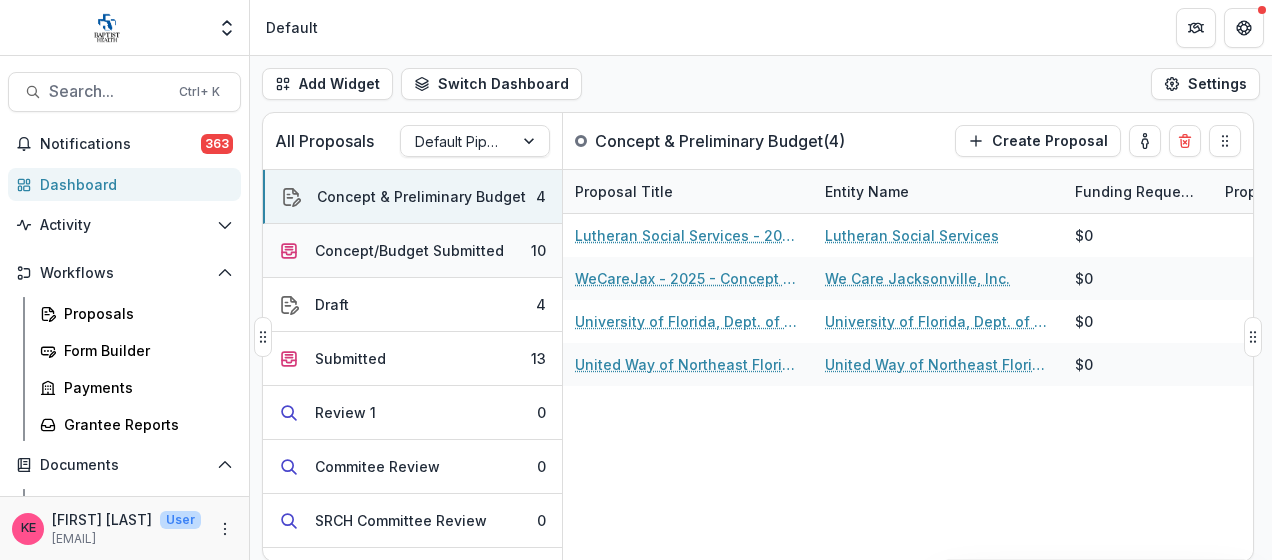 click on "Concept/Budget Submitted" at bounding box center [409, 250] 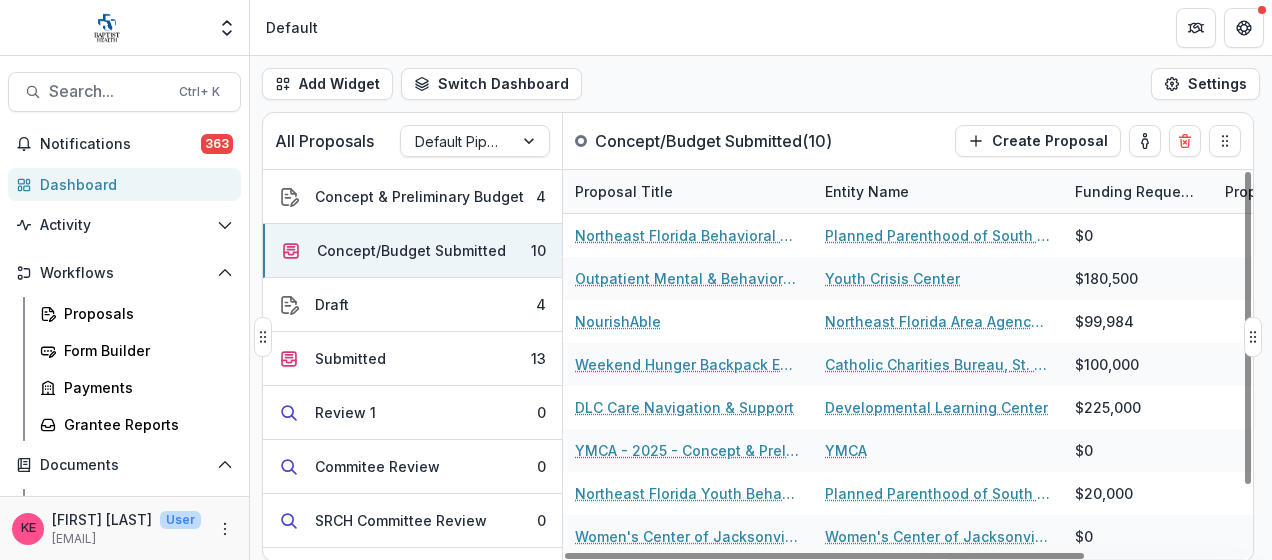 click on "Entity Name" at bounding box center [867, 191] 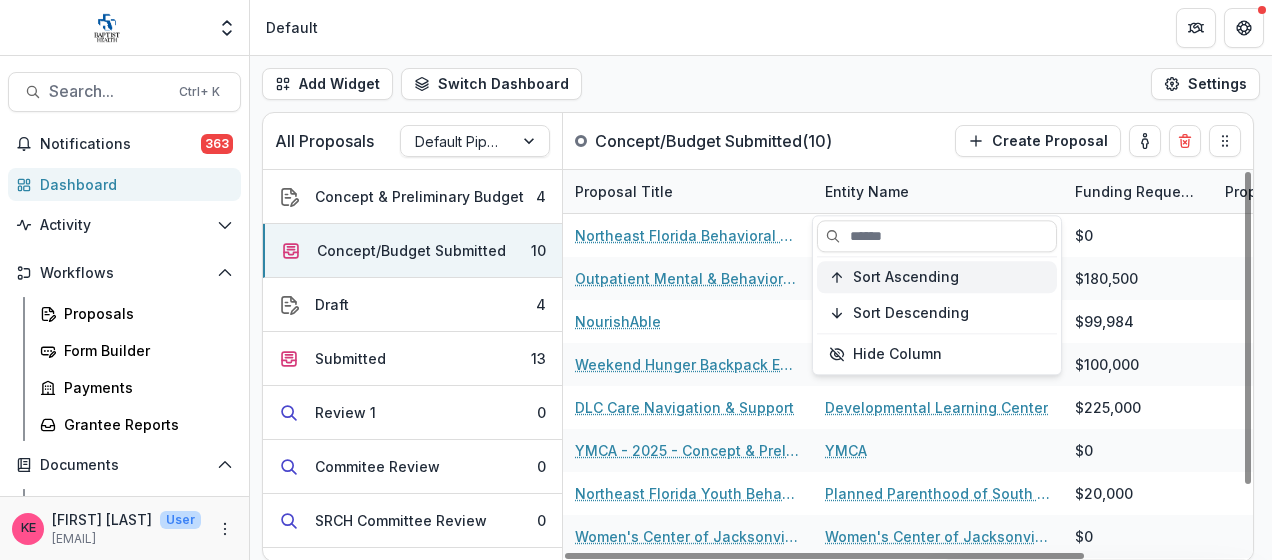 click 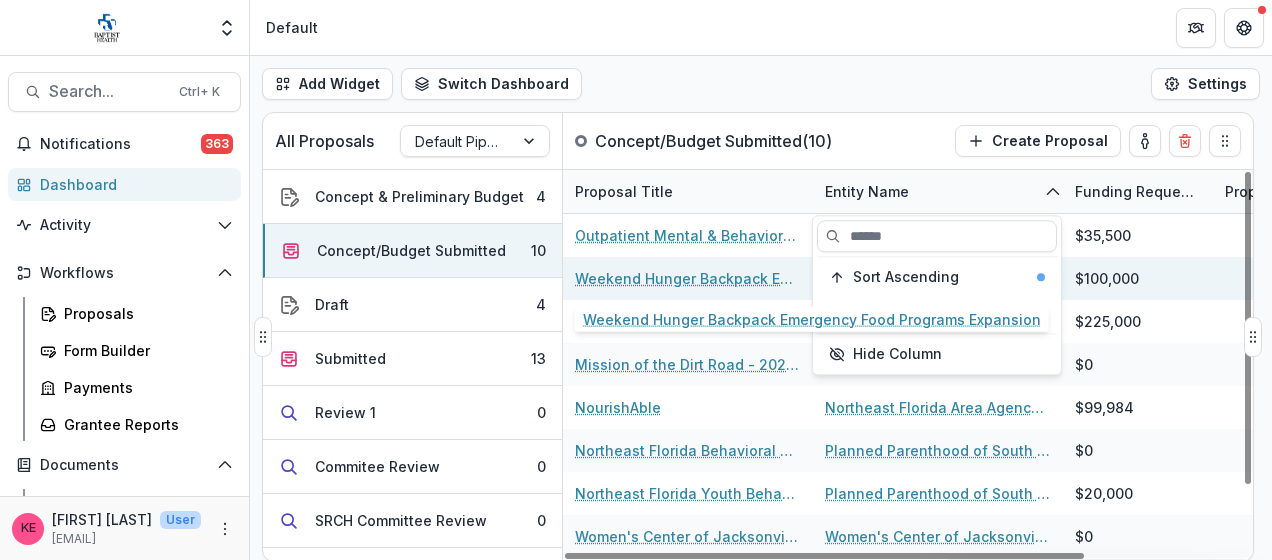 click on "Weekend Hunger Backpack Emergency Food Programs Expansion" at bounding box center (688, 278) 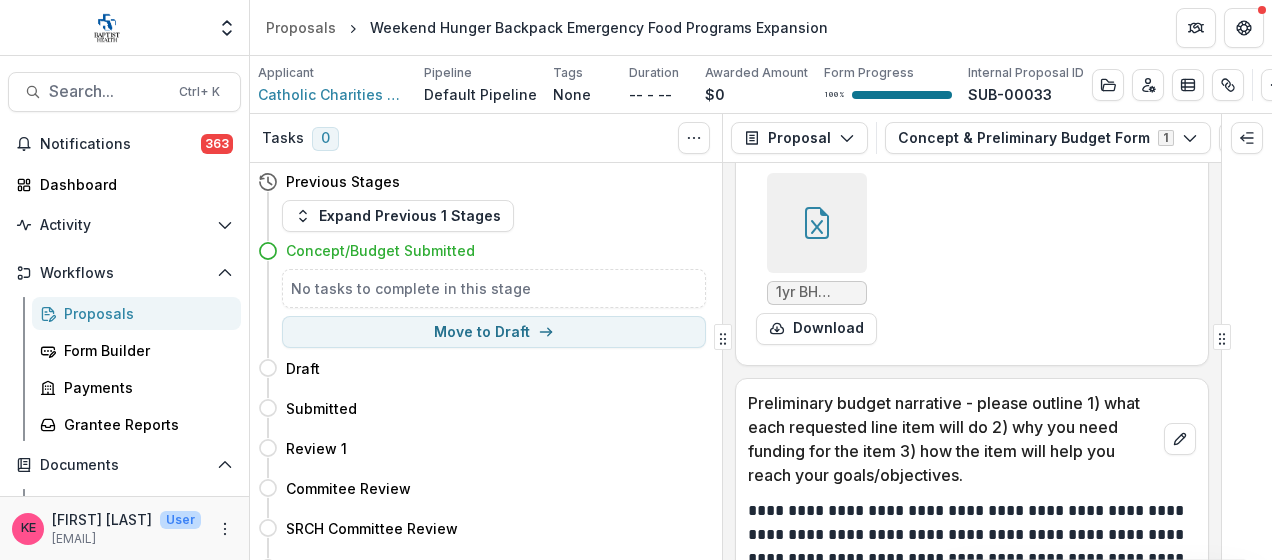 scroll, scrollTop: 1500, scrollLeft: 0, axis: vertical 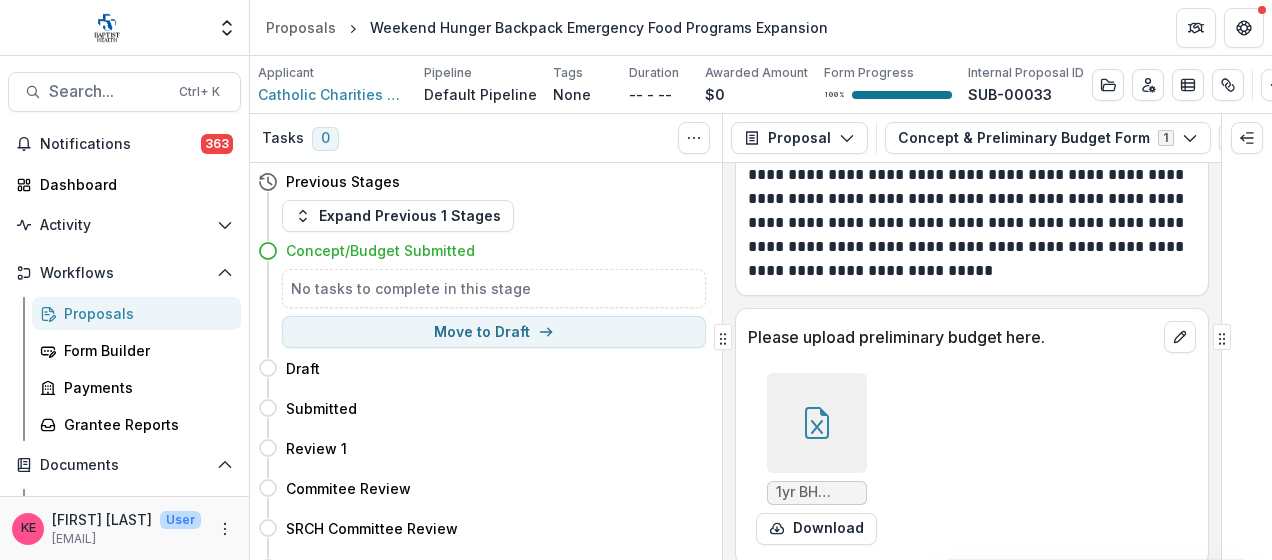 click 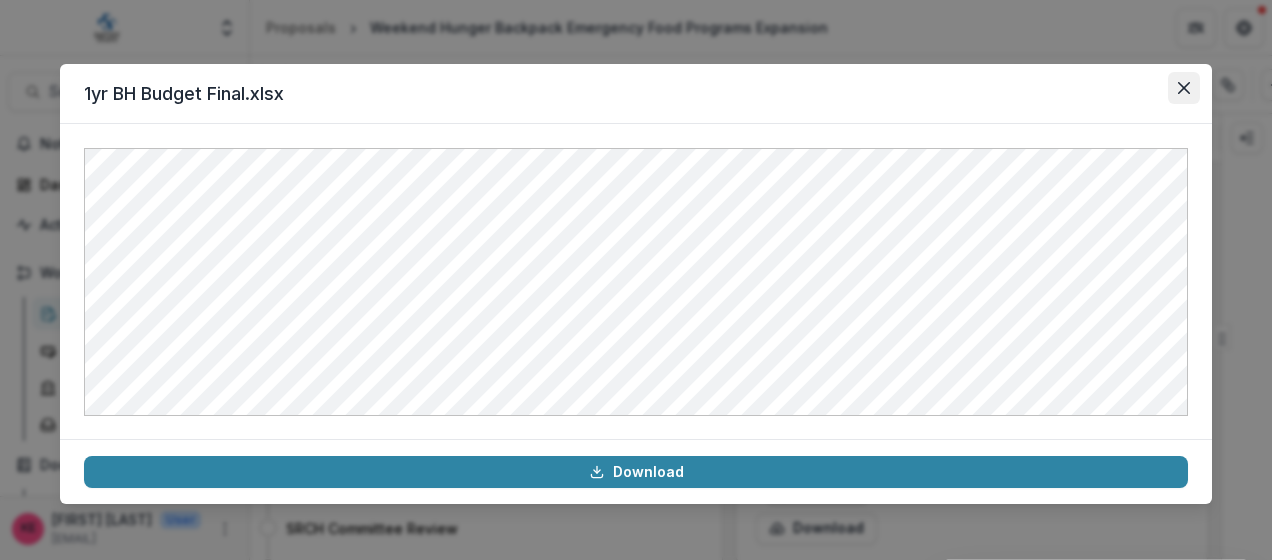 click at bounding box center (1184, 88) 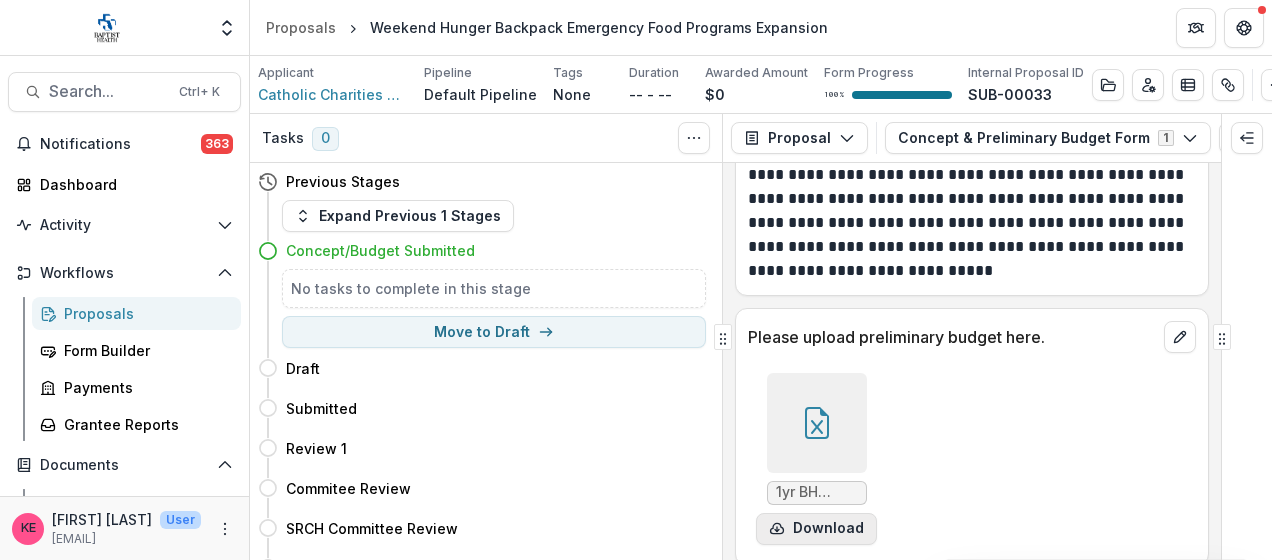 click on "Download" at bounding box center (816, 529) 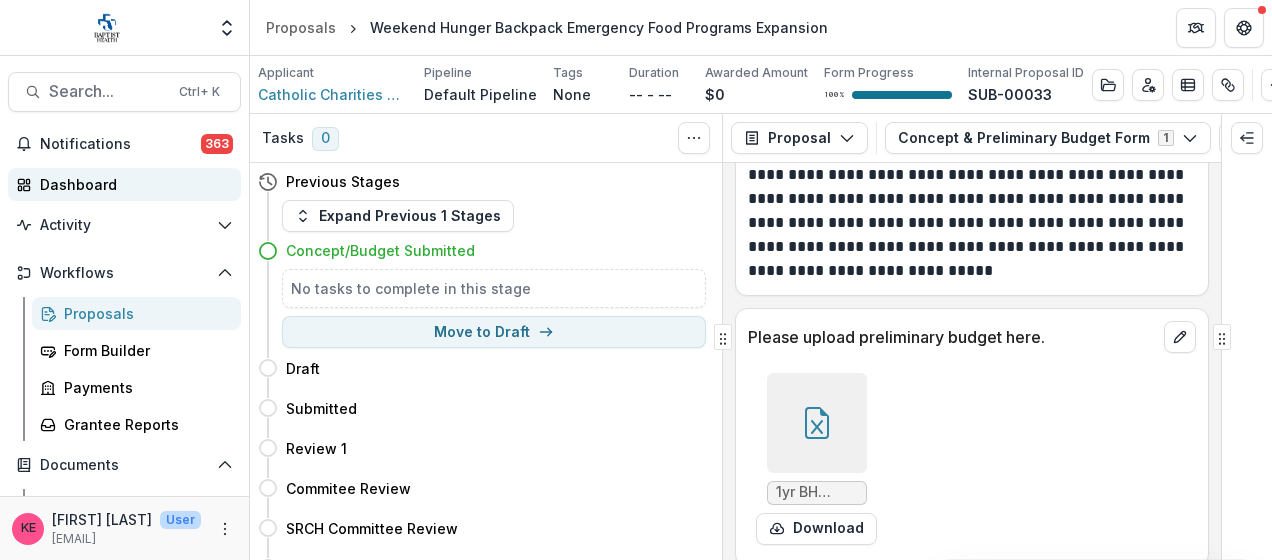click on "Dashboard" at bounding box center [132, 184] 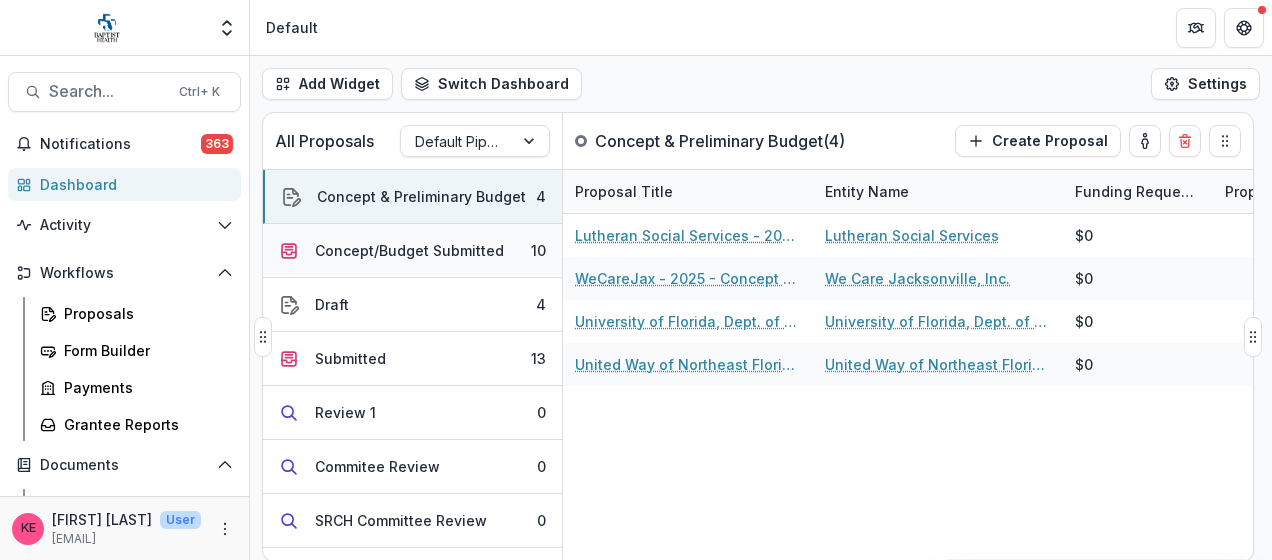 click on "Concept/Budget Submitted" at bounding box center (409, 250) 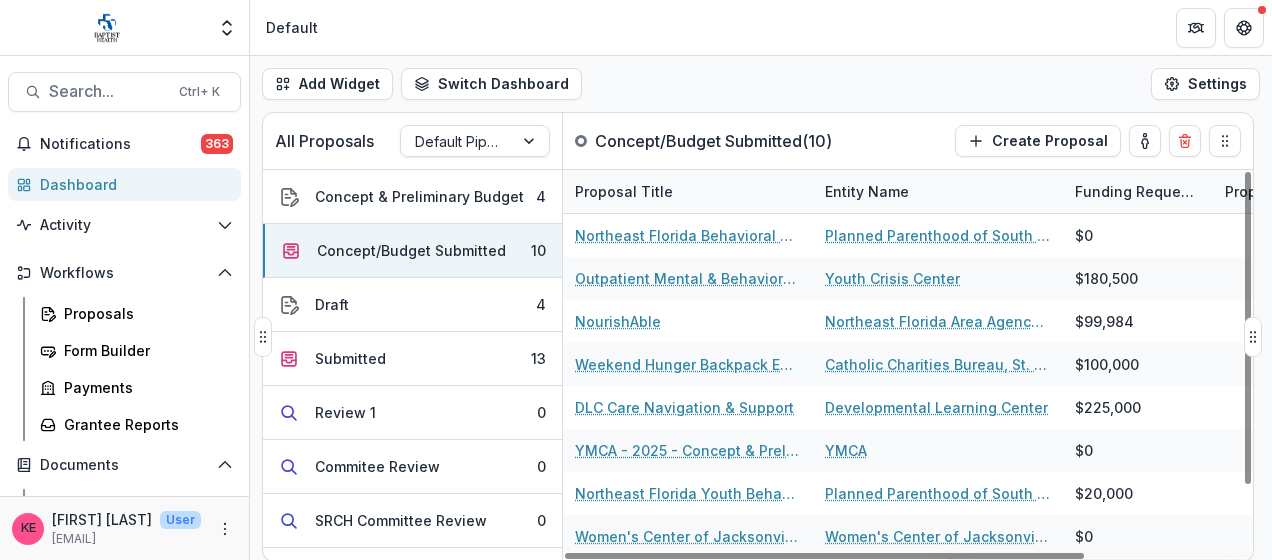 click on "Entity Name" at bounding box center [867, 191] 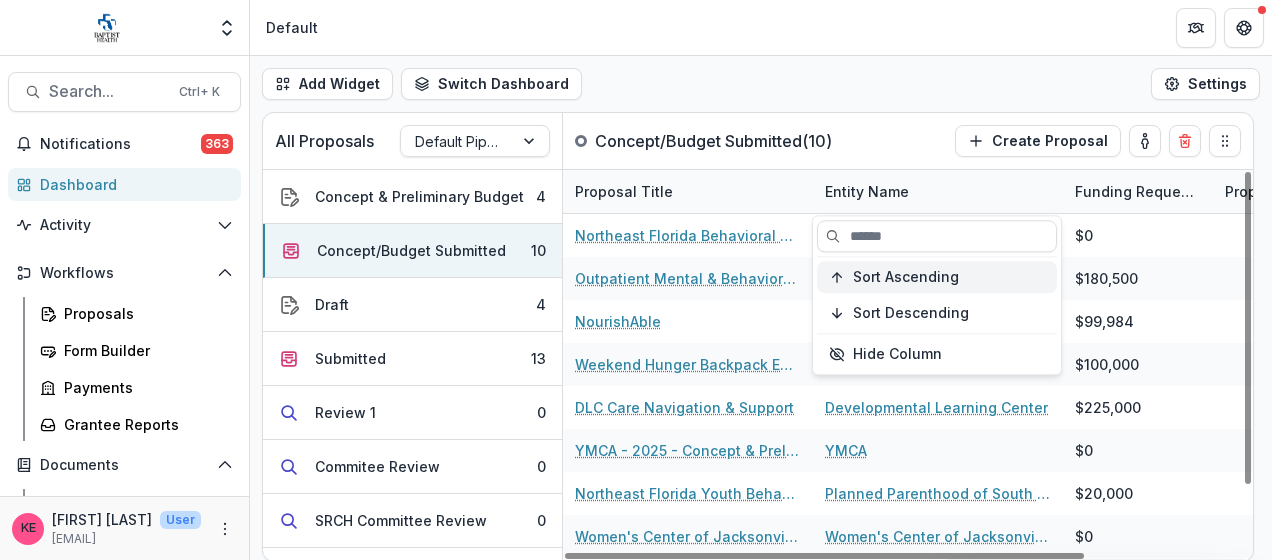 click on "Sort Ascending" at bounding box center [906, 277] 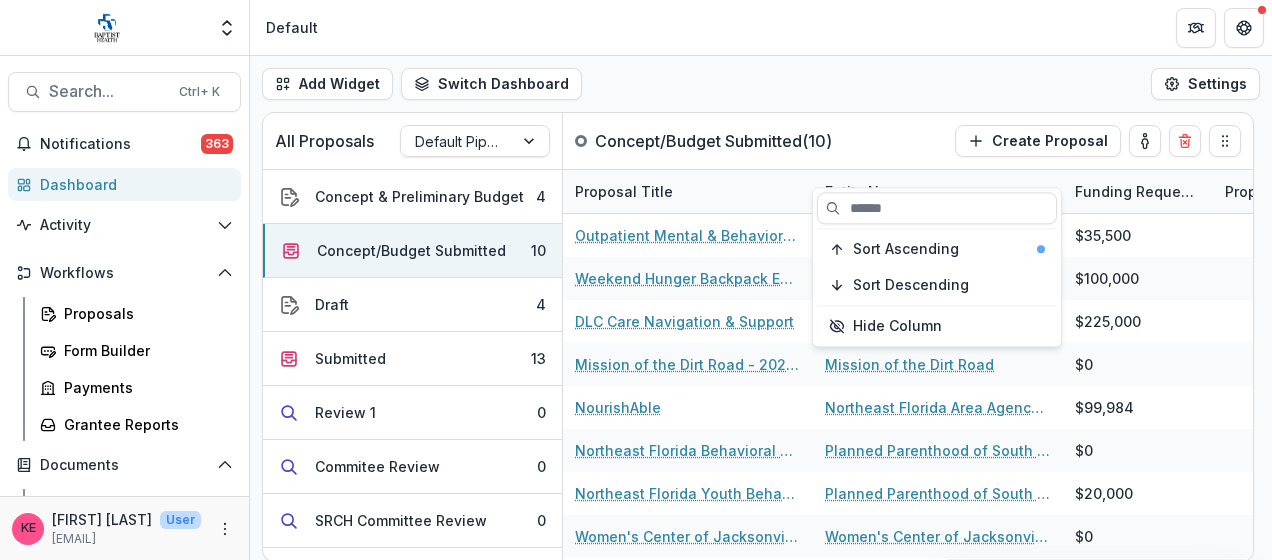 scroll, scrollTop: 100, scrollLeft: 0, axis: vertical 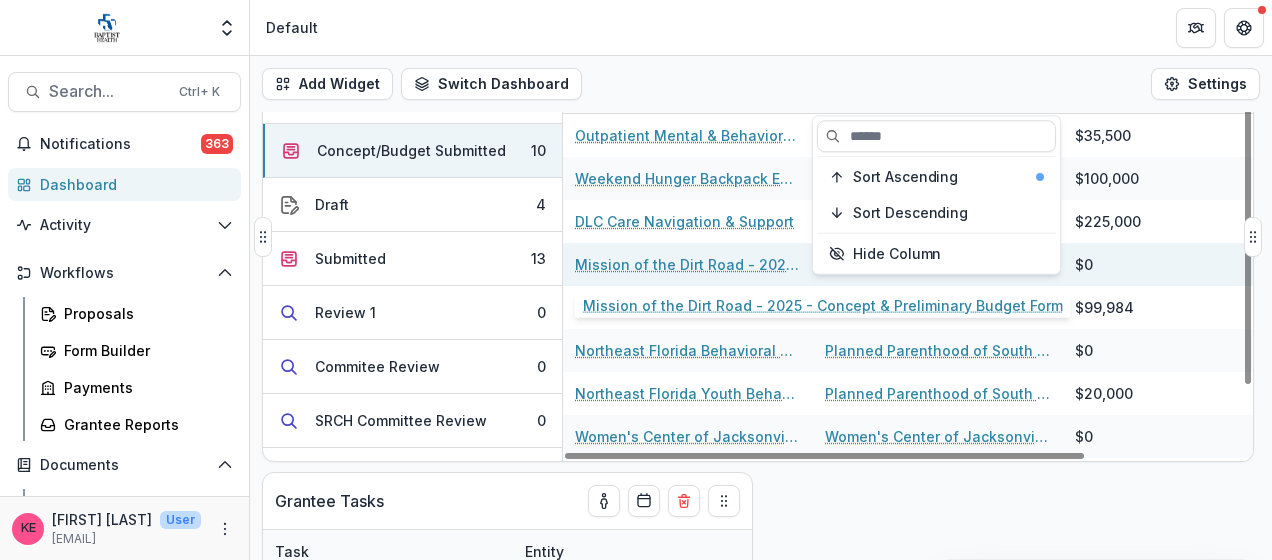 click on "Mission of the Dirt Road - 2025 - Concept & Preliminary Budget Form" at bounding box center [688, 264] 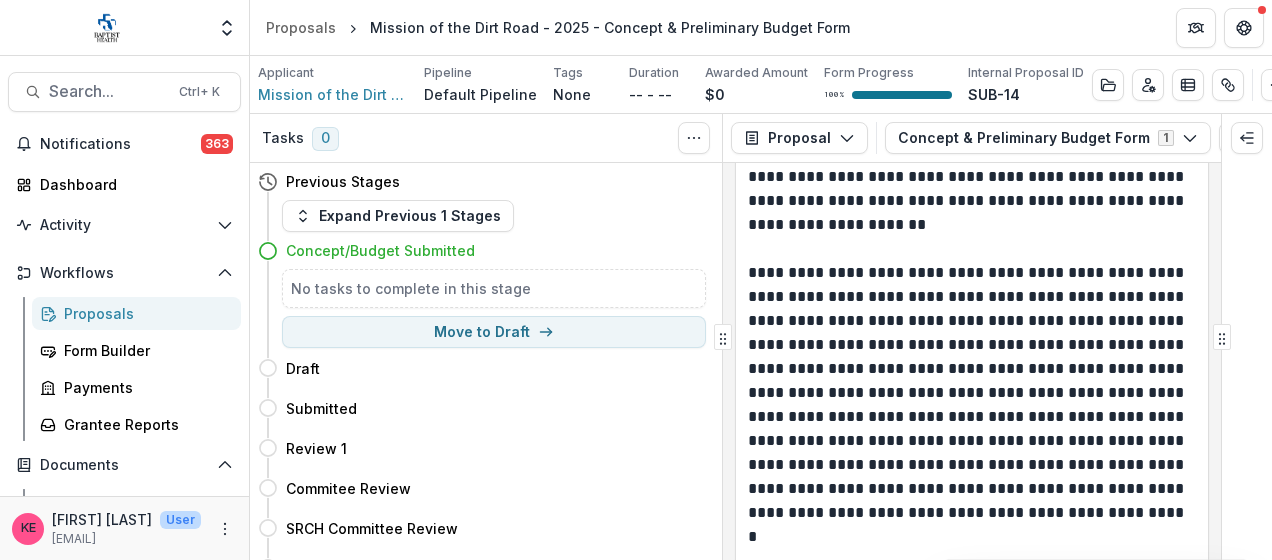 scroll, scrollTop: 1356, scrollLeft: 0, axis: vertical 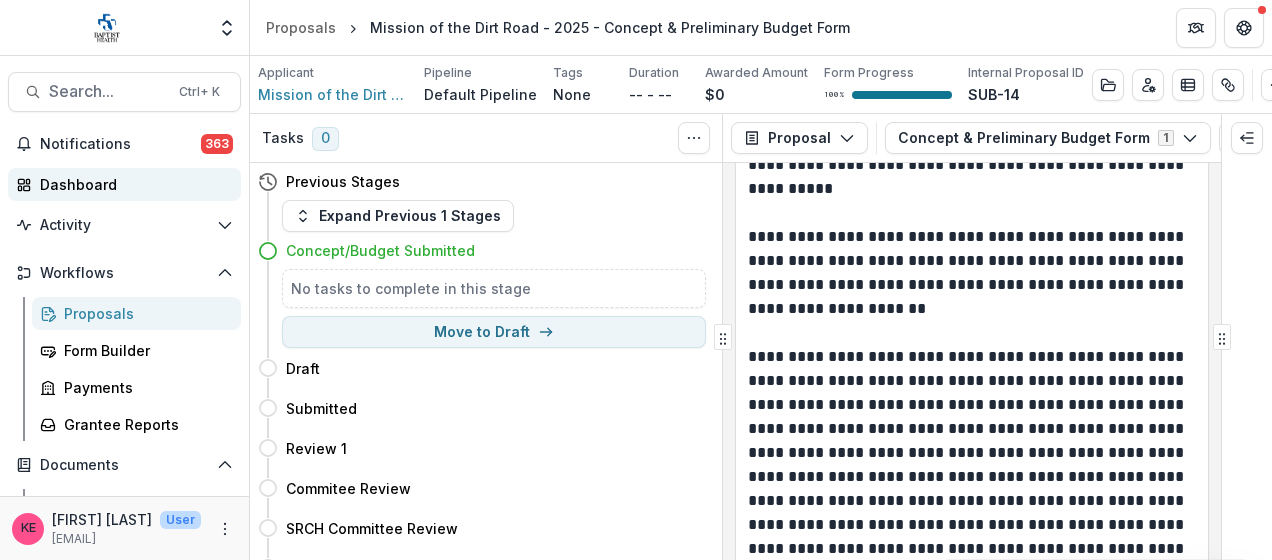 click 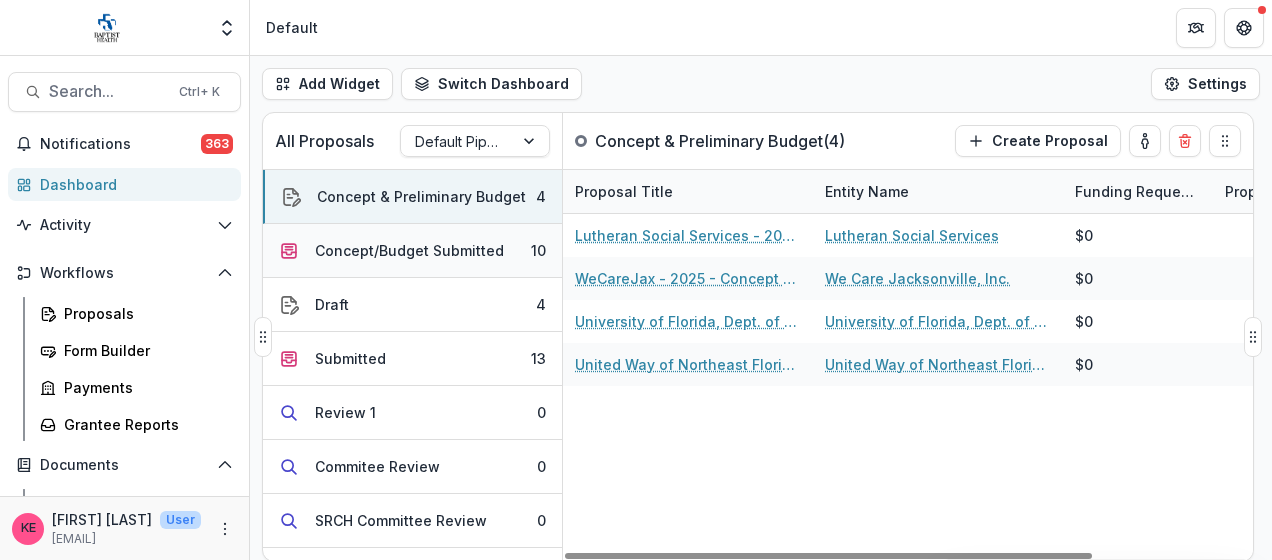 click on "Concept/Budget Submitted" at bounding box center [409, 250] 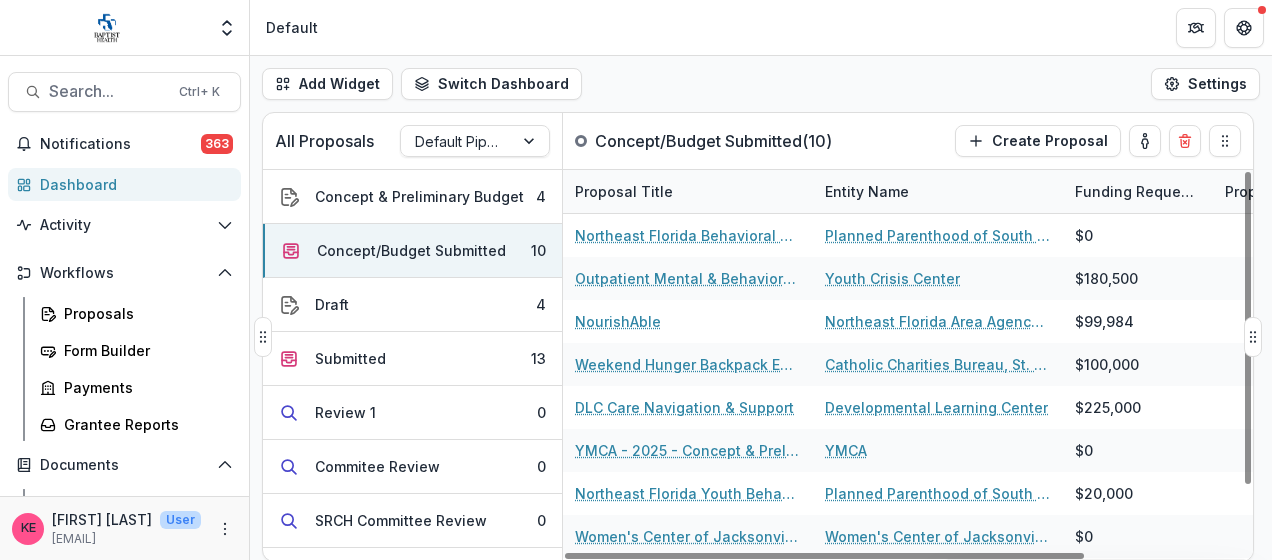 click on "Entity Name" at bounding box center (867, 191) 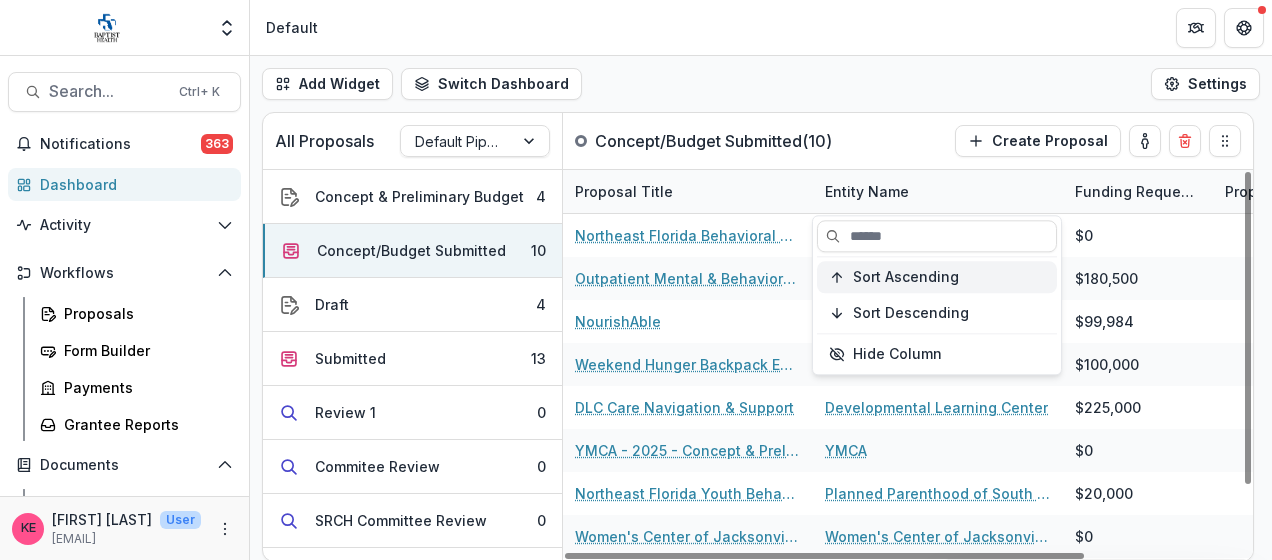 click on "Sort Ascending" at bounding box center (906, 277) 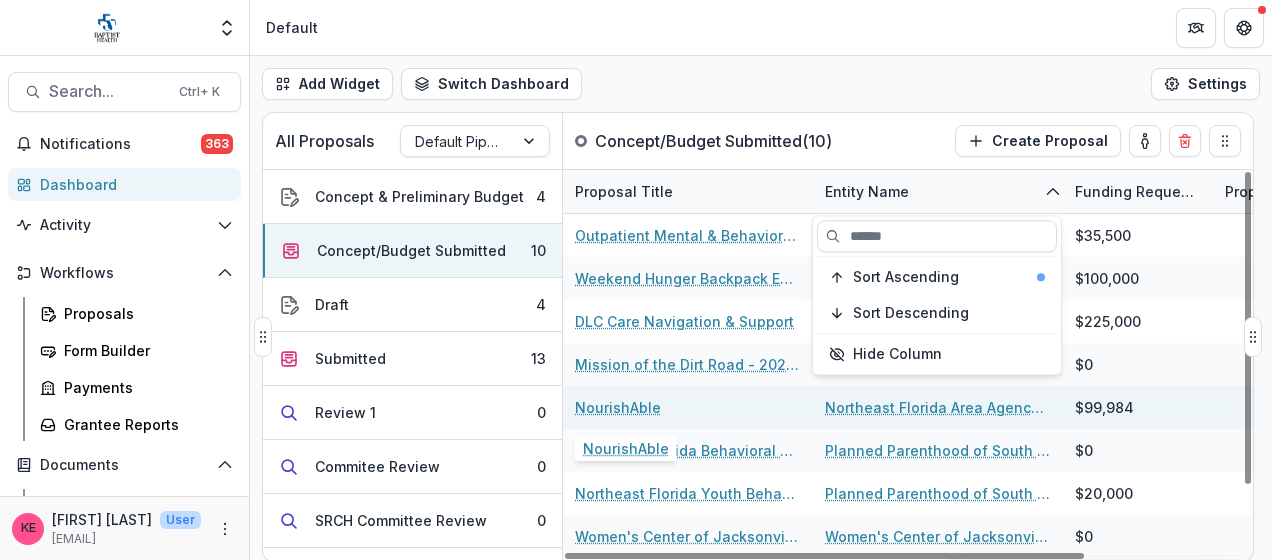 click on "NourishAble" at bounding box center [618, 407] 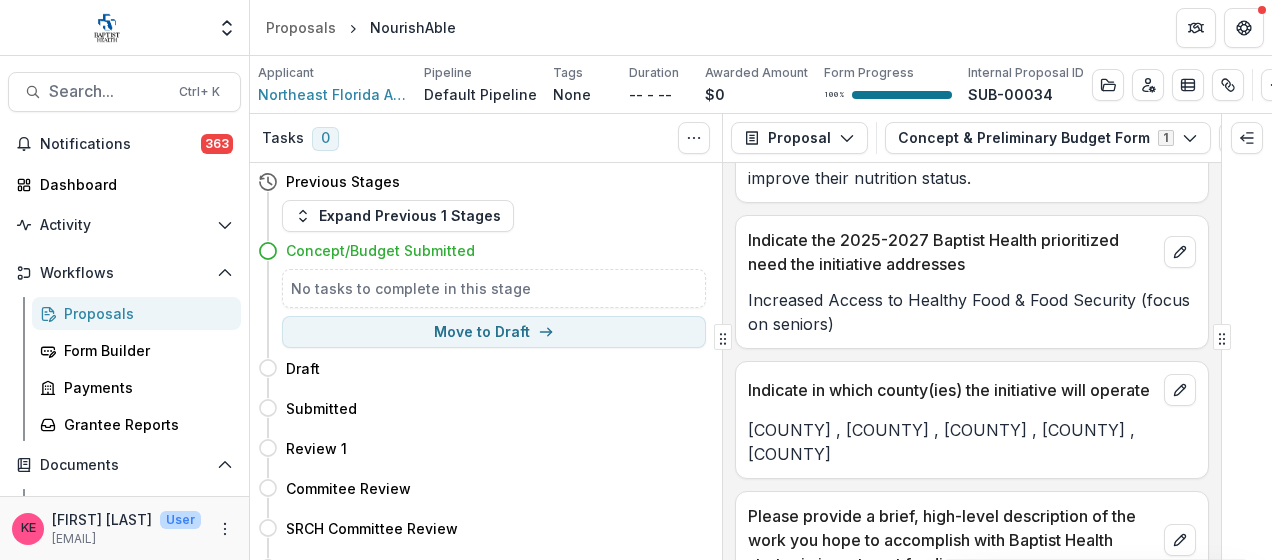 scroll, scrollTop: 200, scrollLeft: 0, axis: vertical 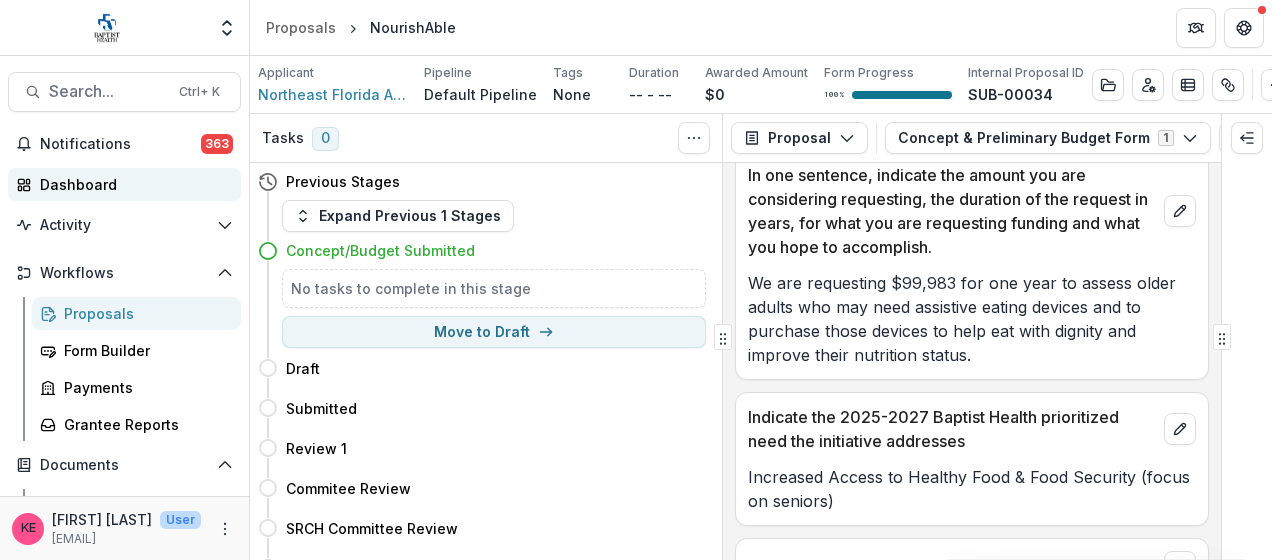 click on "Dashboard" at bounding box center (132, 184) 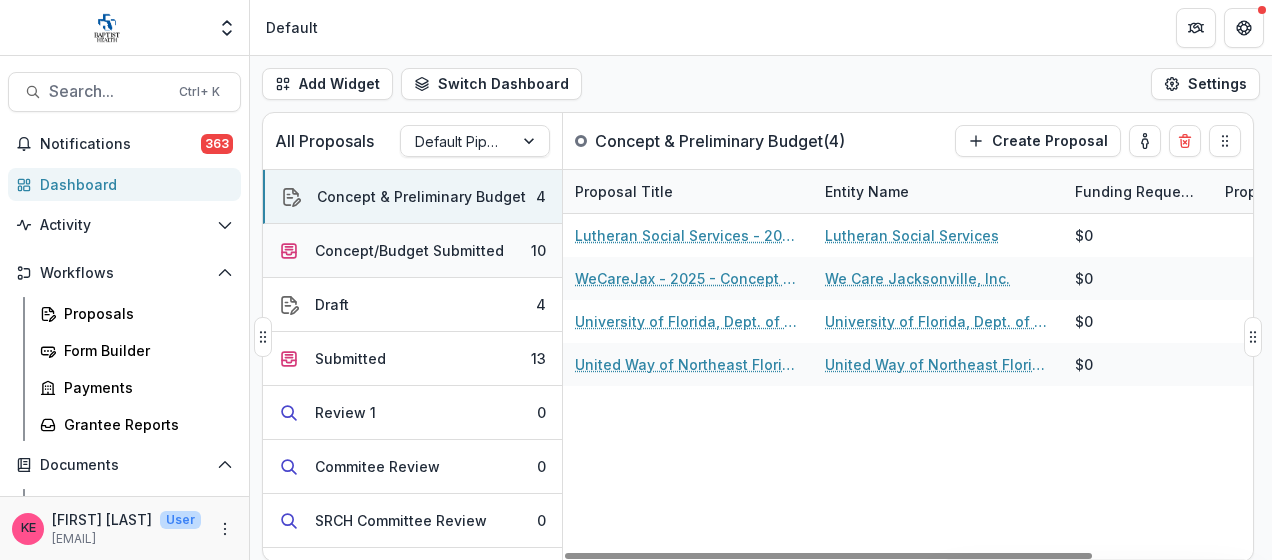 click on "Concept/Budget Submitted" at bounding box center (409, 250) 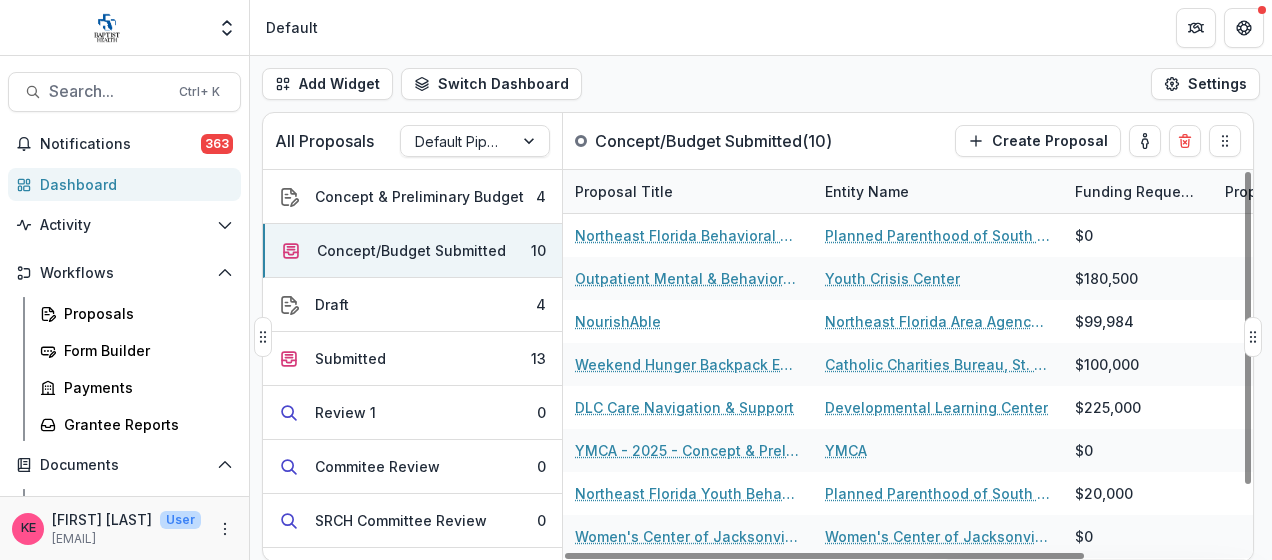 click on "Proposal Title" at bounding box center (624, 191) 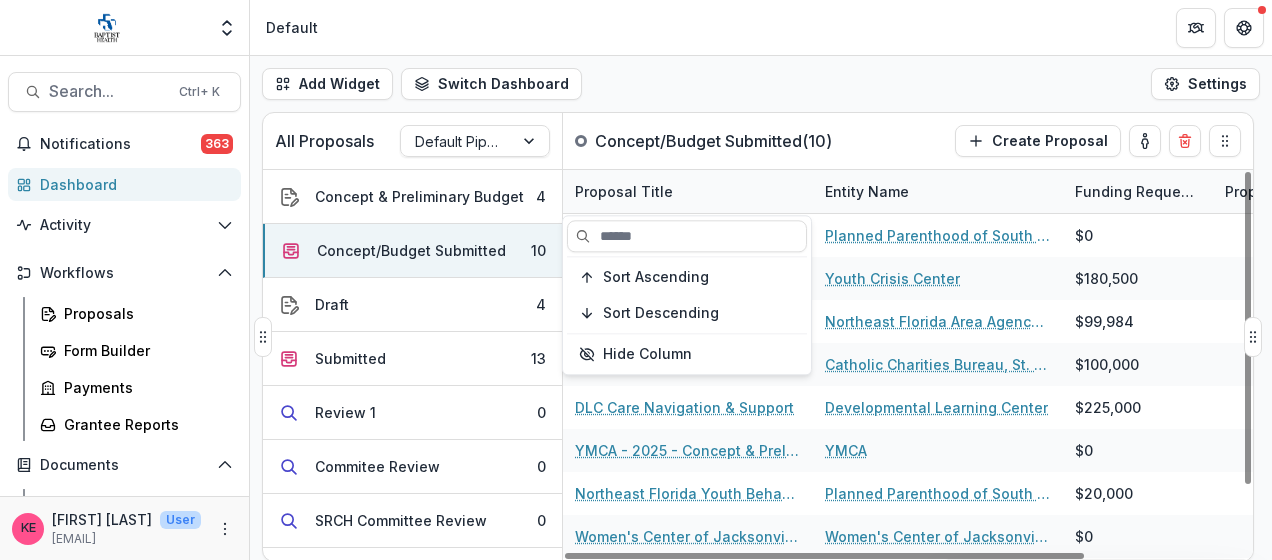 click on "Entity Name" at bounding box center (867, 191) 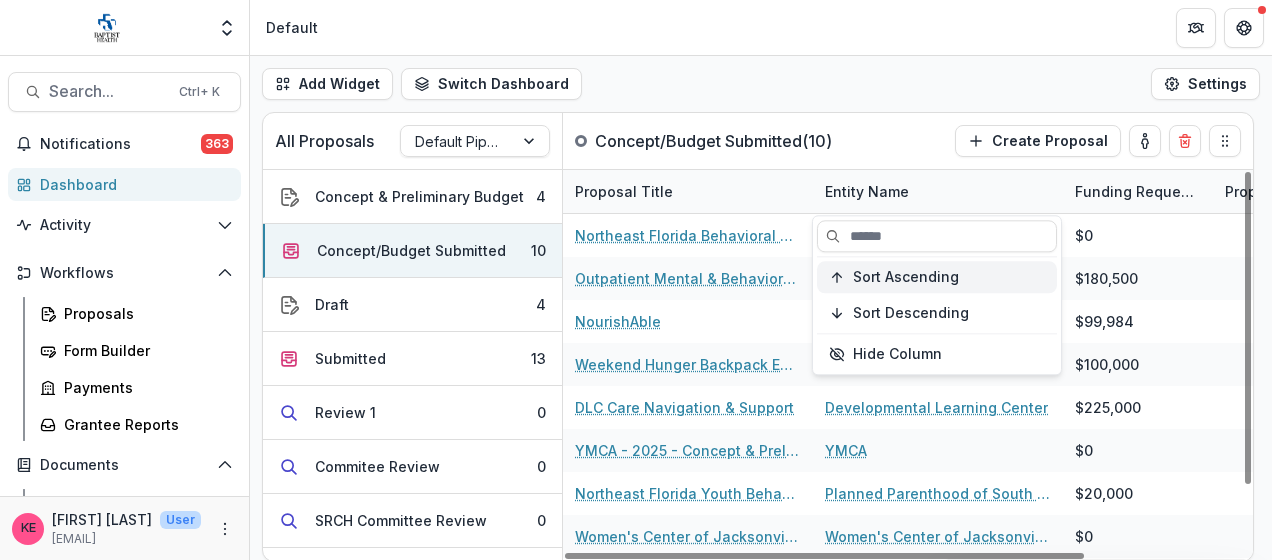 click on "Sort Ascending" at bounding box center (906, 277) 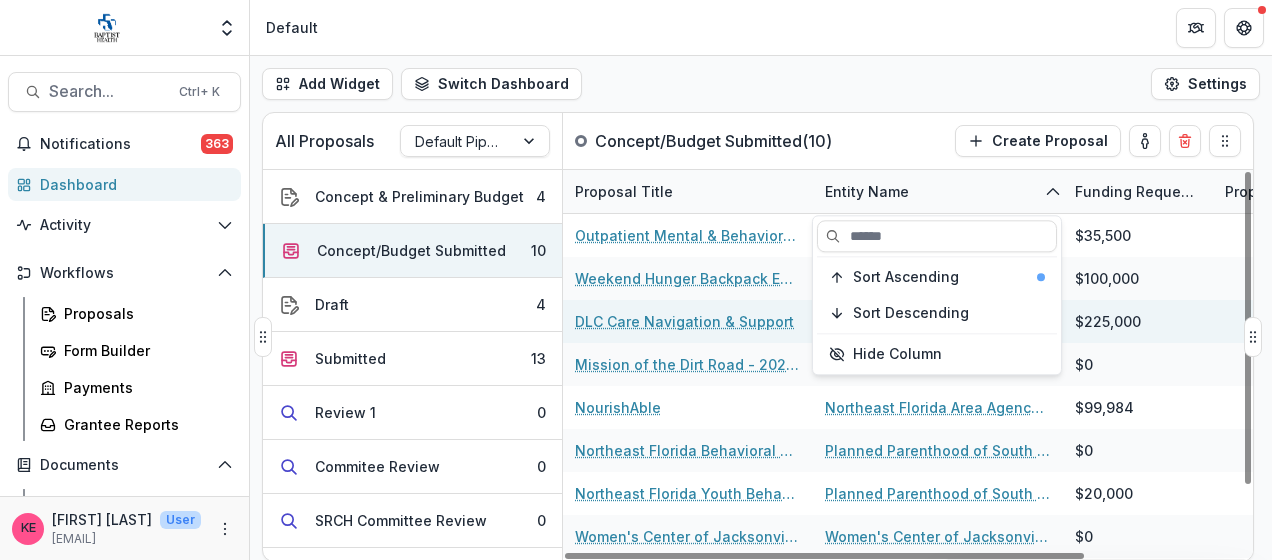 scroll, scrollTop: 81, scrollLeft: 0, axis: vertical 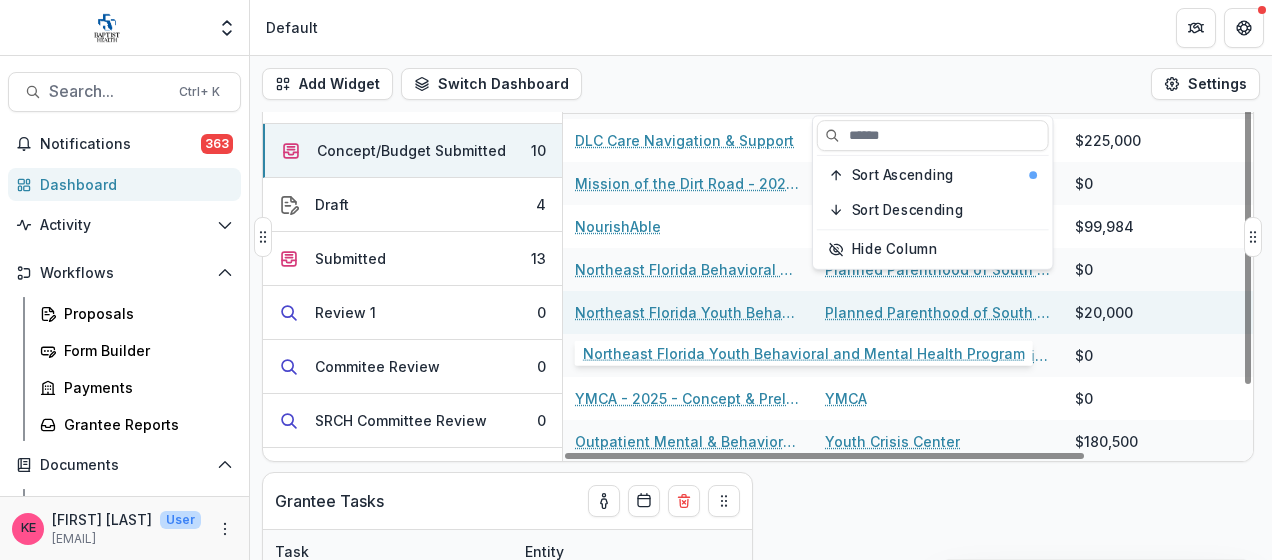click on "Northeast Florida Youth Behavioral and Mental Health Program" at bounding box center [688, 312] 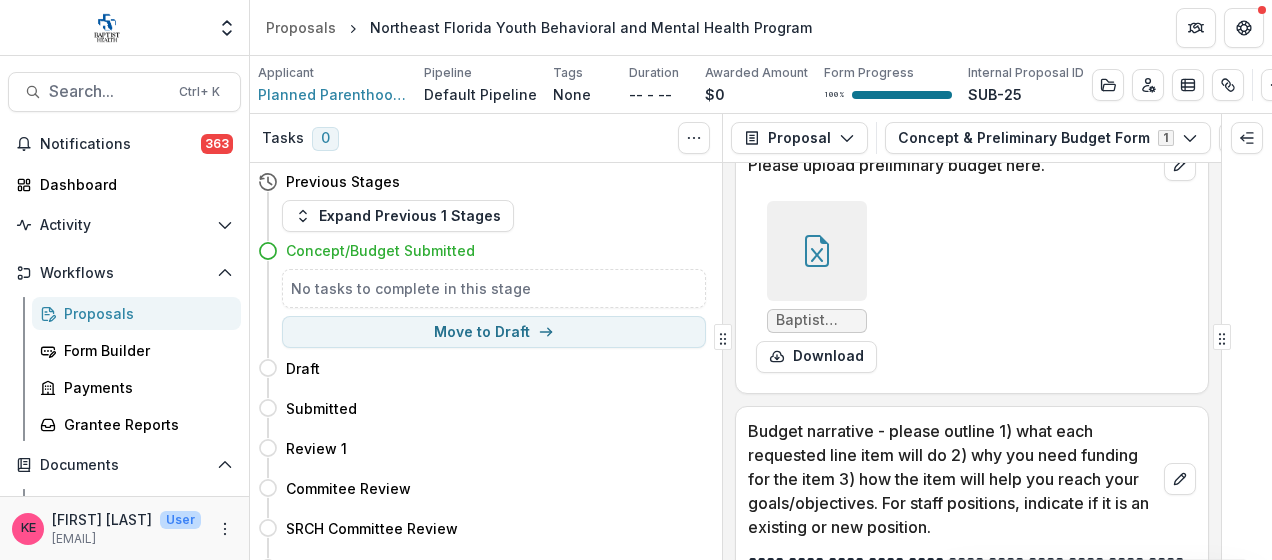 scroll, scrollTop: 1400, scrollLeft: 0, axis: vertical 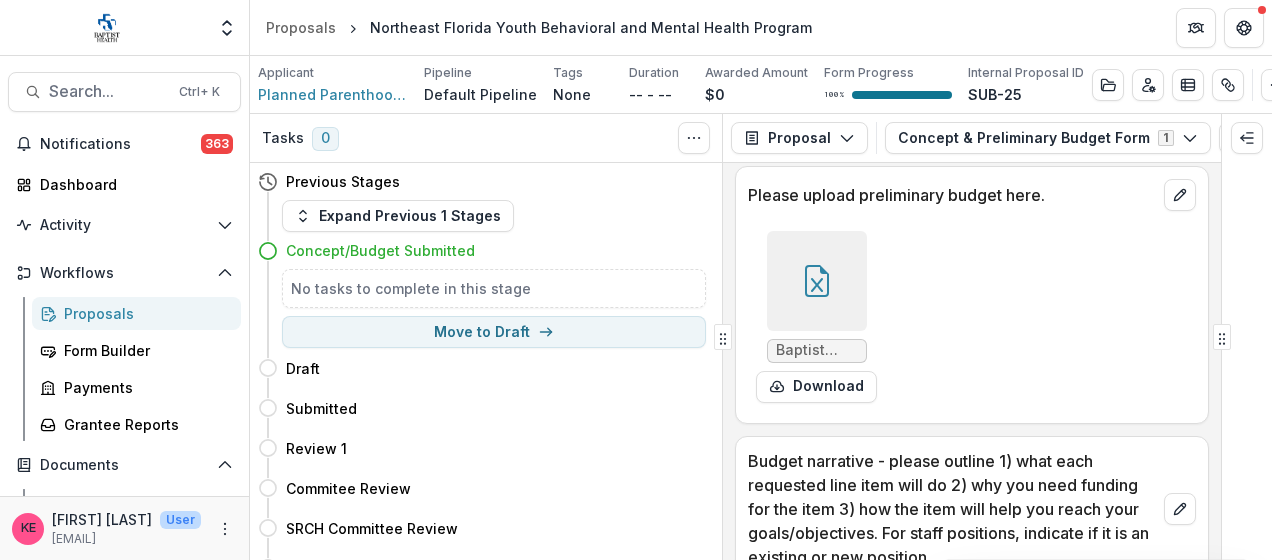 click 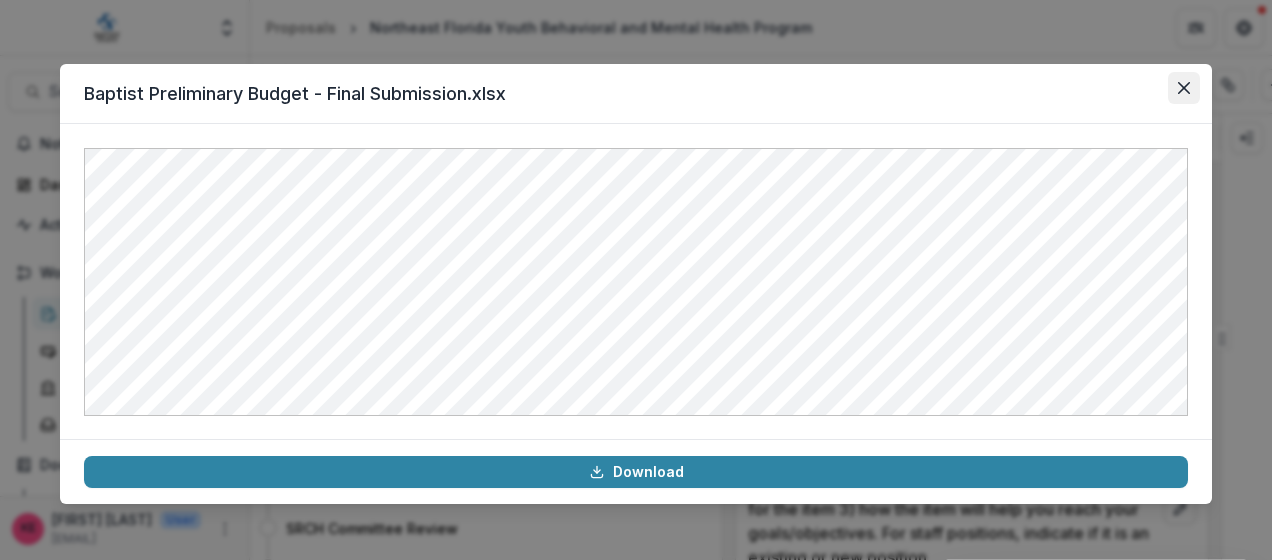 click at bounding box center [1184, 88] 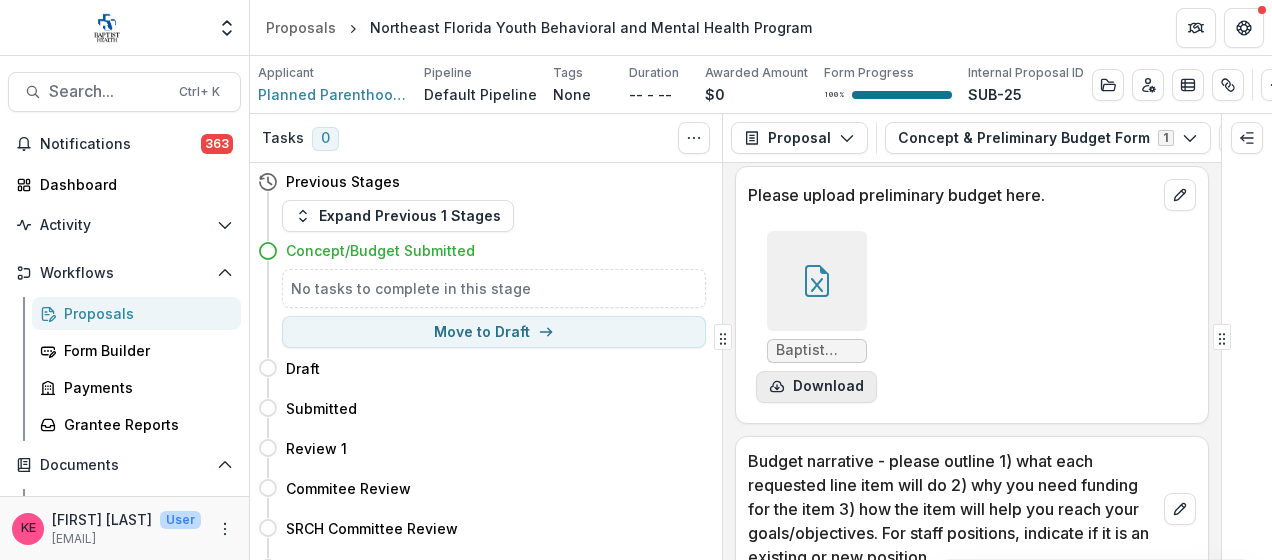 click on "Download" at bounding box center [816, 387] 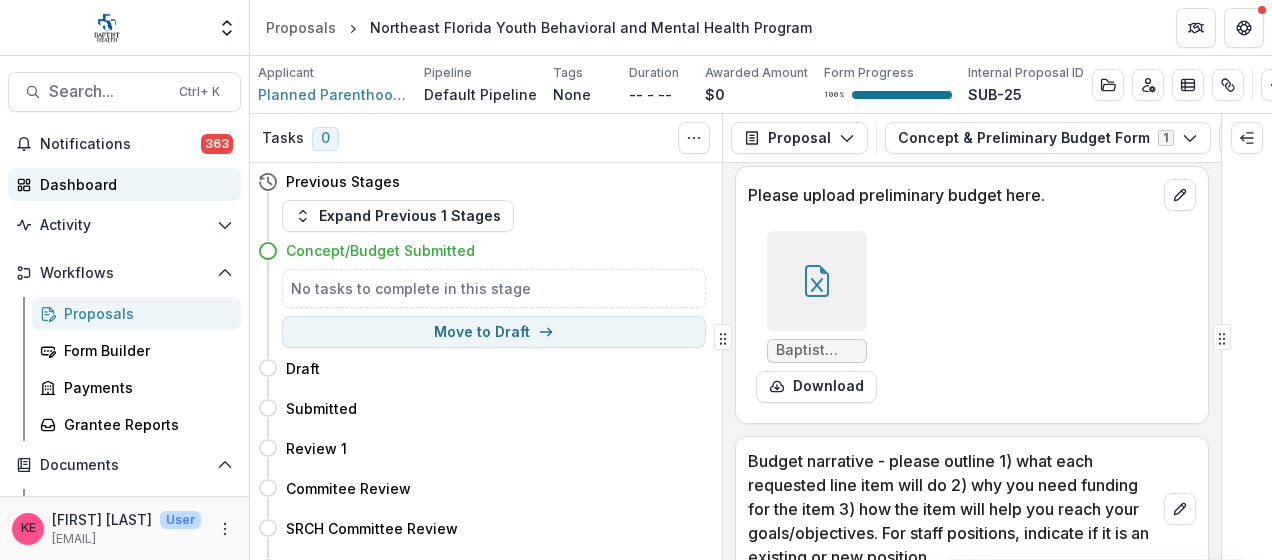 click on "Dashboard" at bounding box center (132, 184) 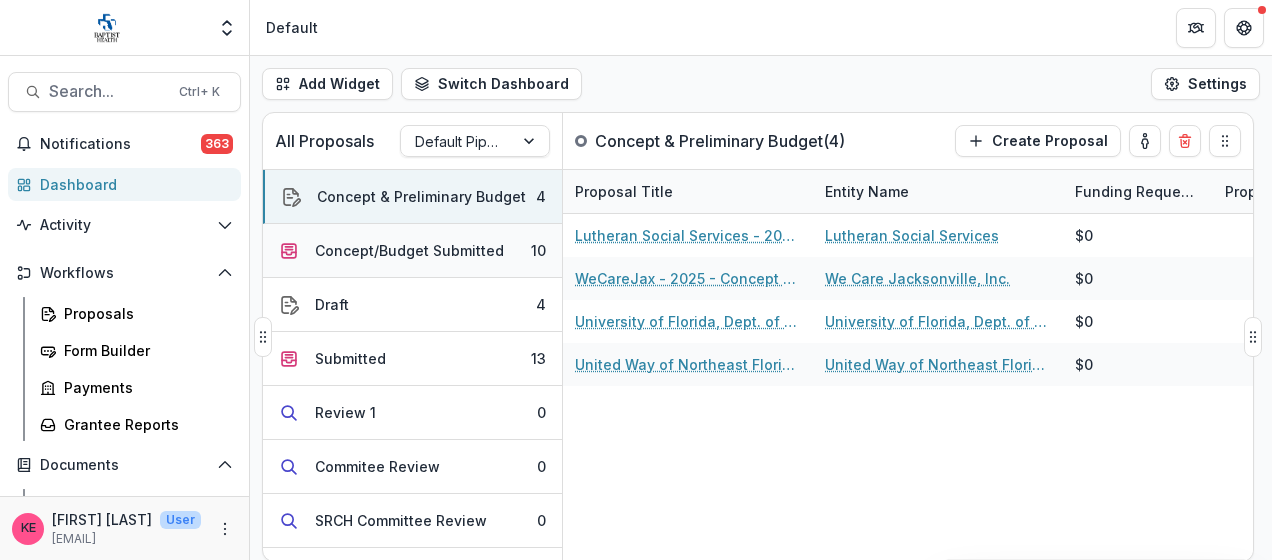 click on "Concept/Budget Submitted" at bounding box center [409, 250] 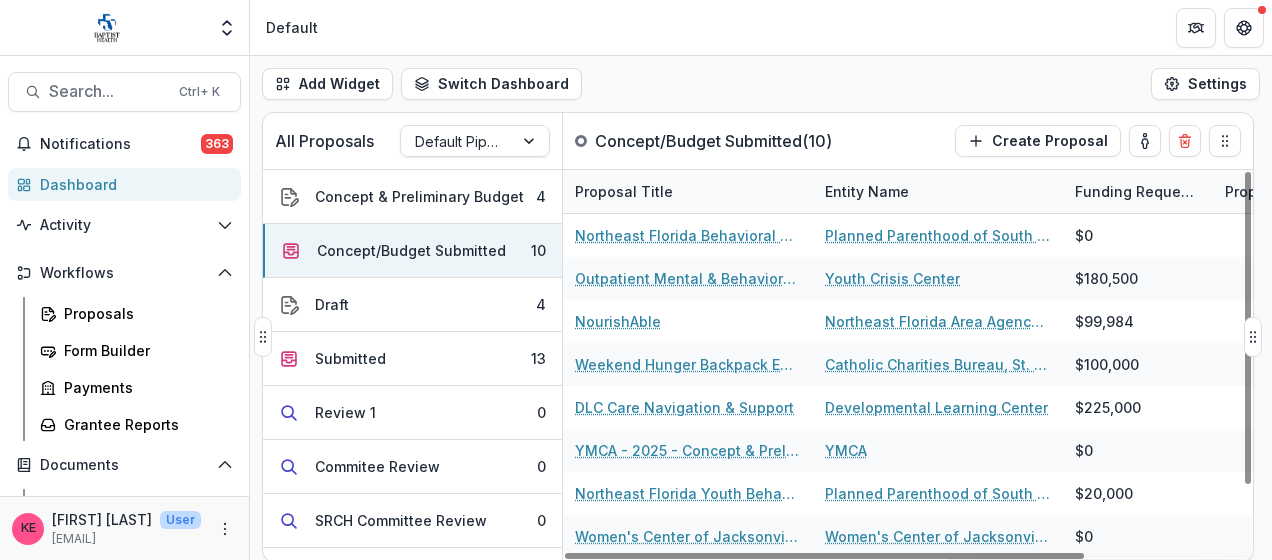 click on "Entity Name" at bounding box center (867, 191) 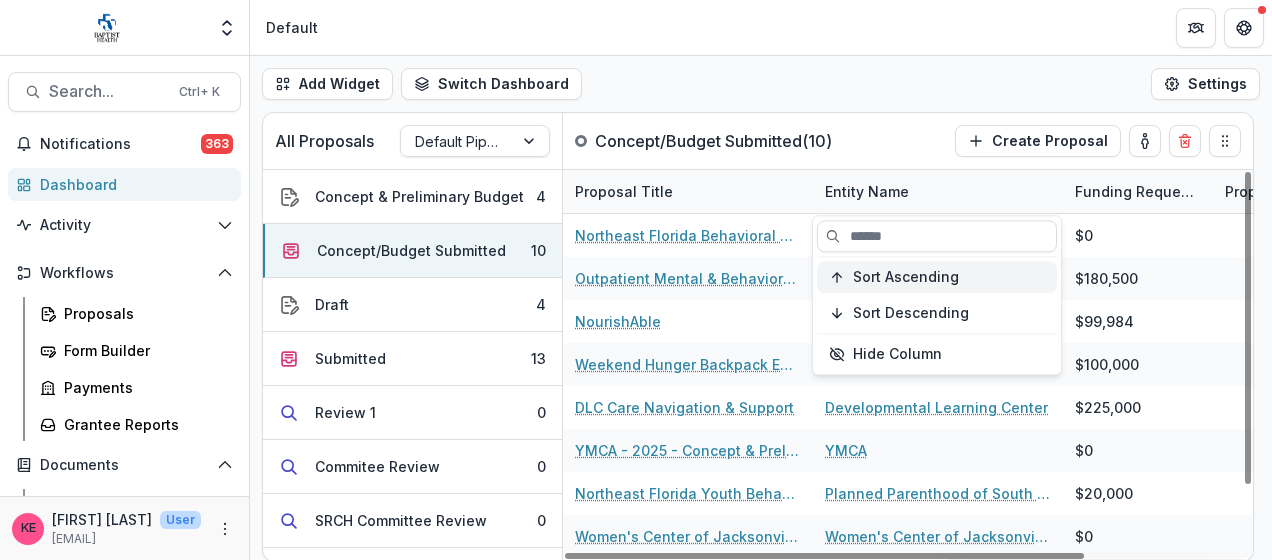 click on "Sort Ascending" at bounding box center (937, 277) 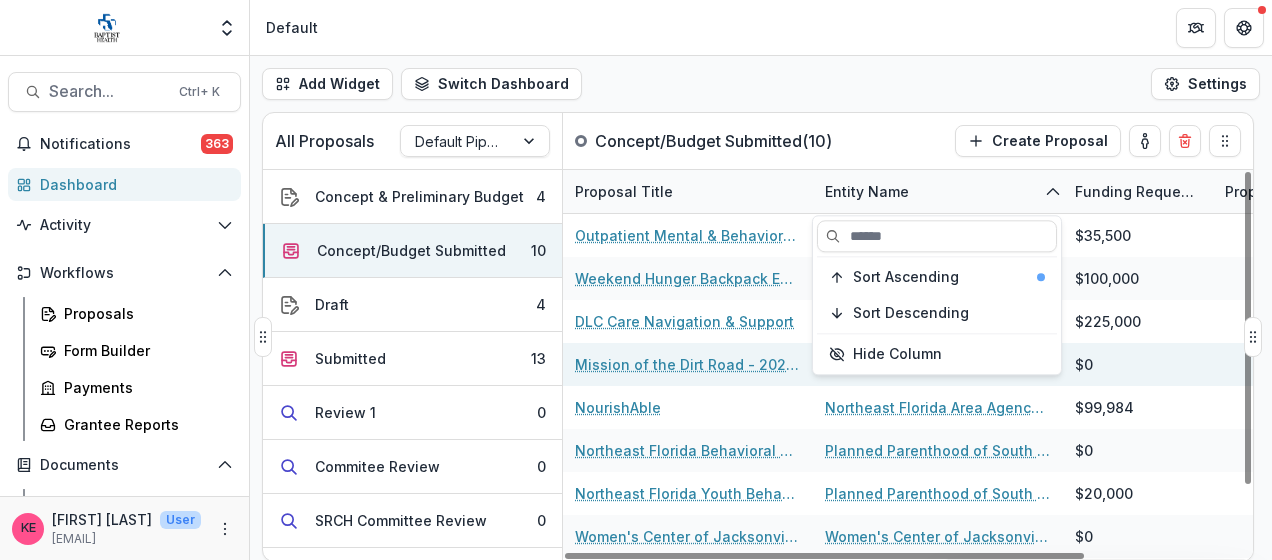 scroll, scrollTop: 81, scrollLeft: 0, axis: vertical 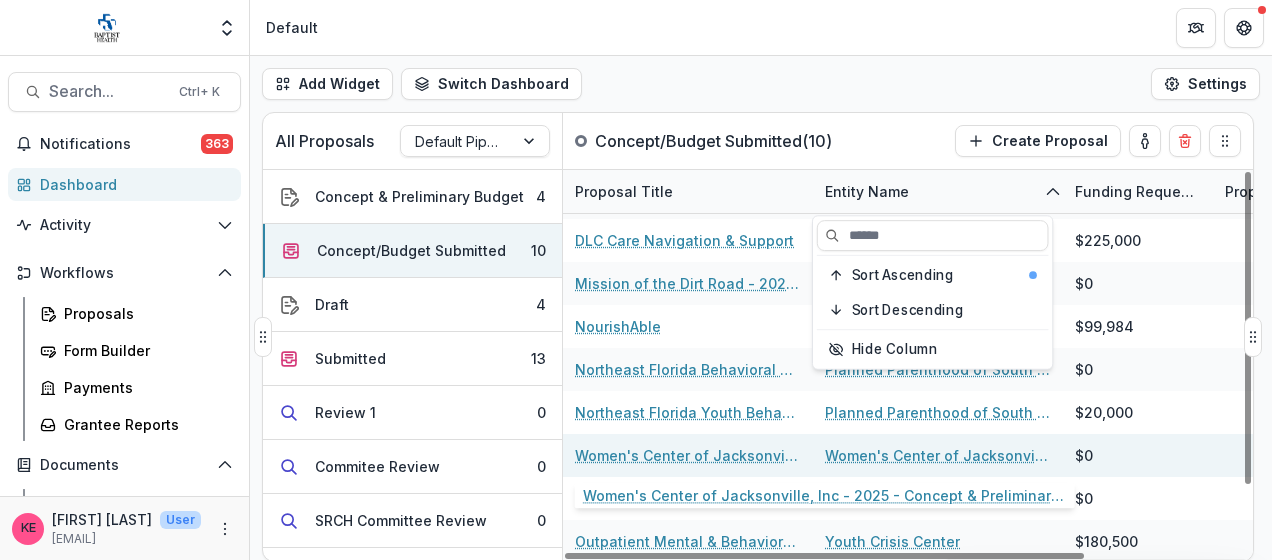 click on "Women's Center of Jacksonville, Inc - 2025 - Concept & Preliminary Budget Form" at bounding box center (688, 455) 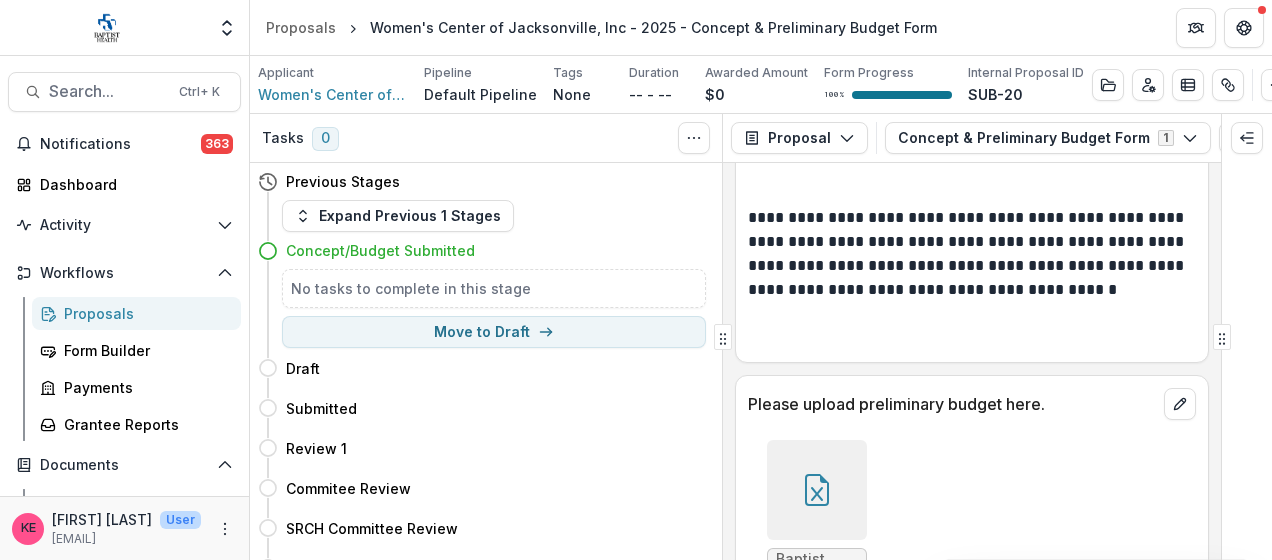 scroll, scrollTop: 1800, scrollLeft: 0, axis: vertical 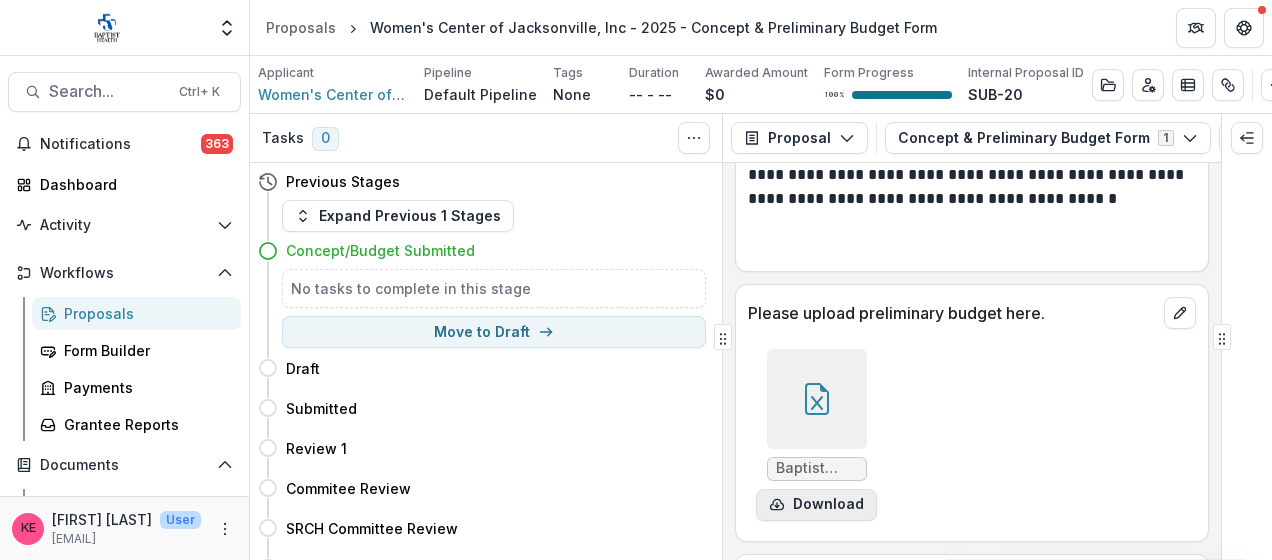 click on "Download" at bounding box center (816, 505) 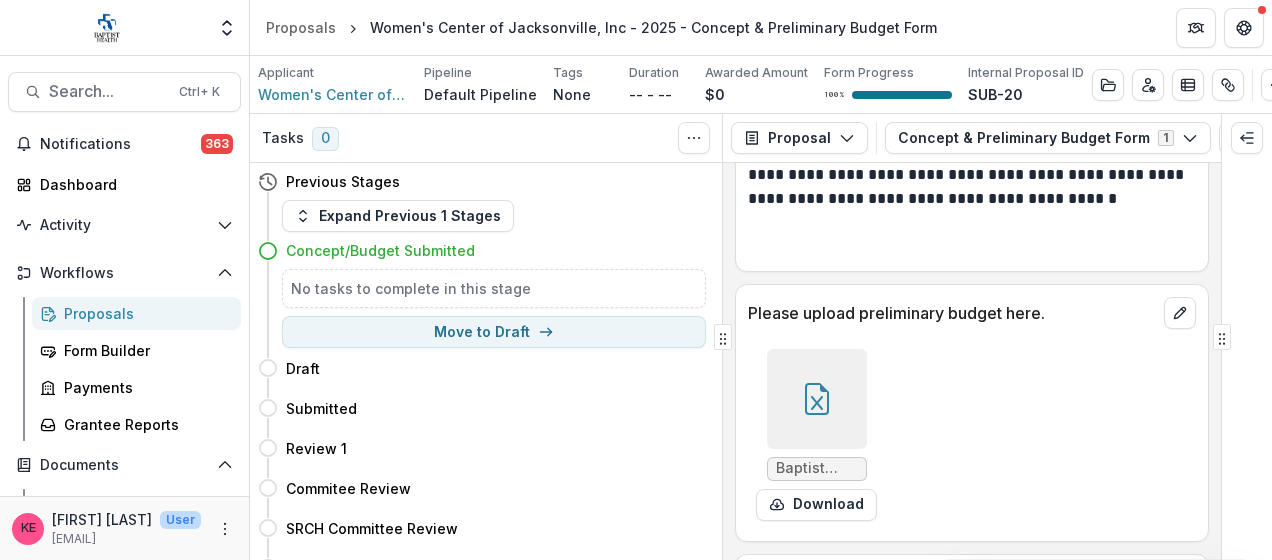 click on "Baptist Mental Health preliminary budget 26-28.xlsx Download" at bounding box center [972, 435] 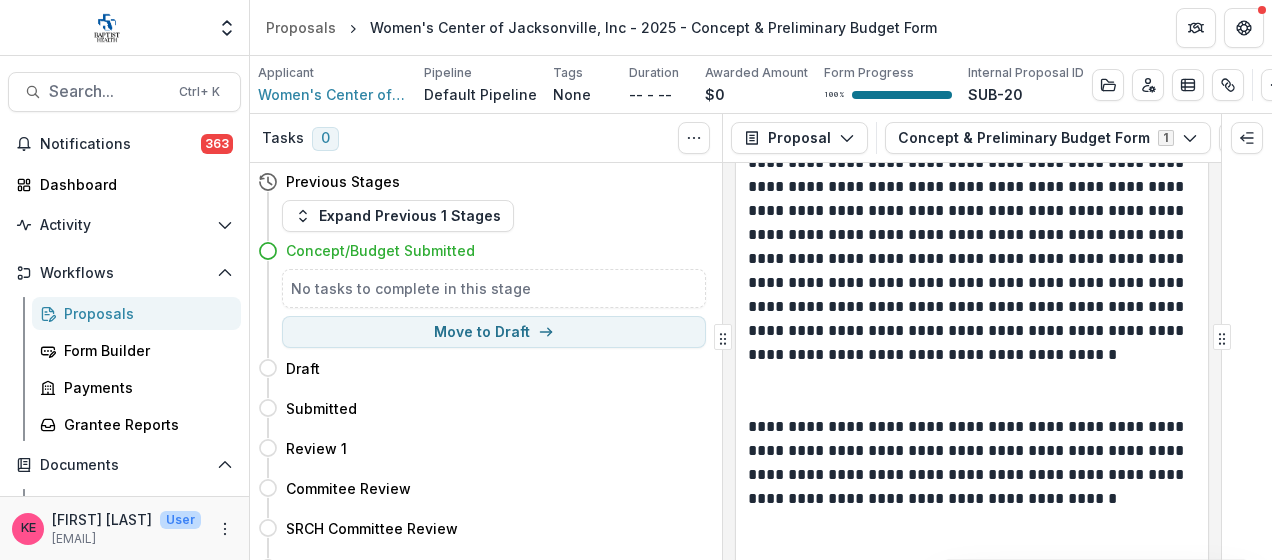 scroll, scrollTop: 2000, scrollLeft: 0, axis: vertical 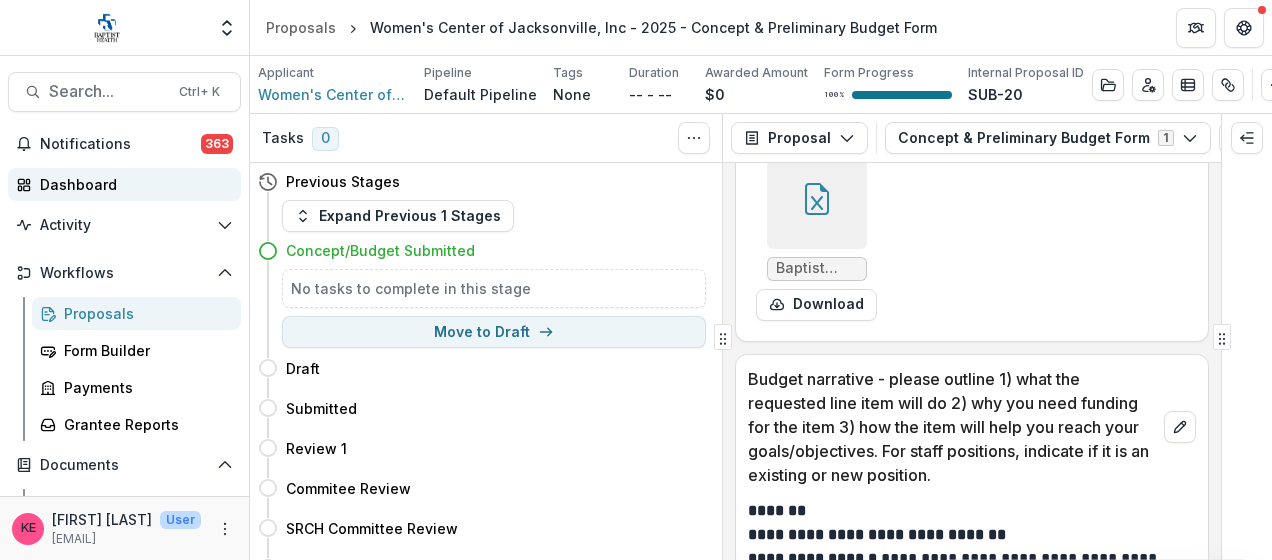 click on "Dashboard" at bounding box center [132, 184] 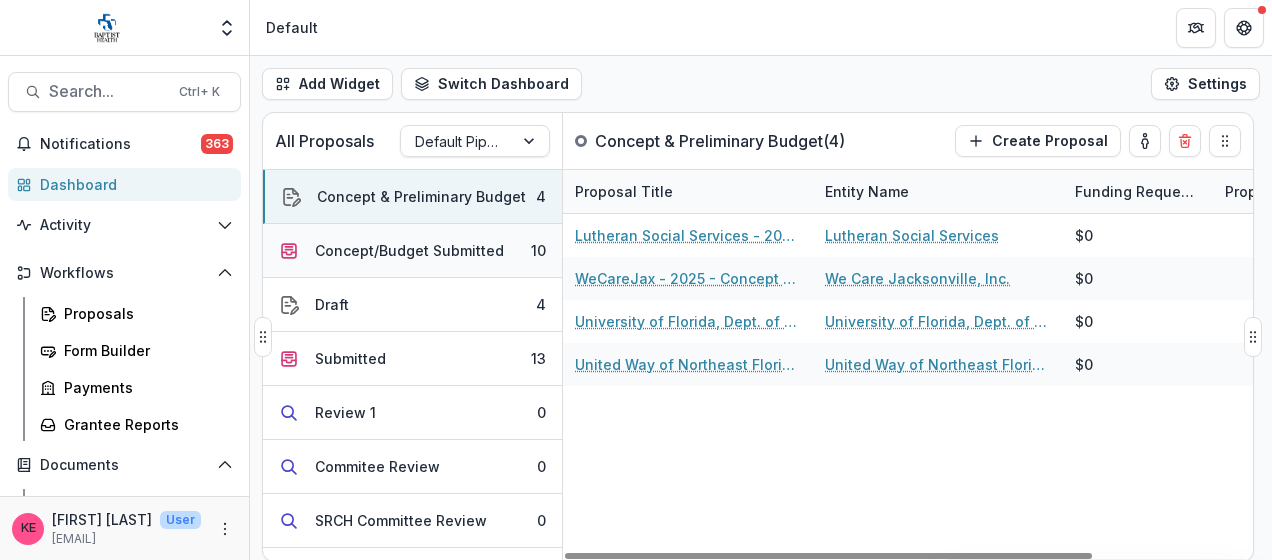 click on "Concept/Budget Submitted" at bounding box center (409, 250) 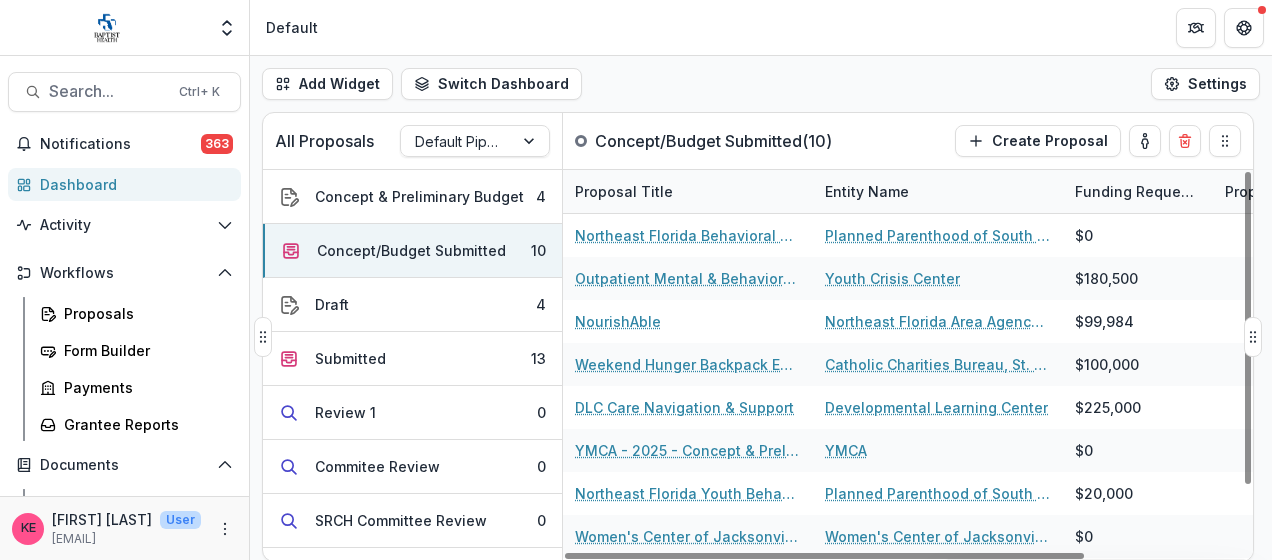 click on "Entity Name" at bounding box center (867, 191) 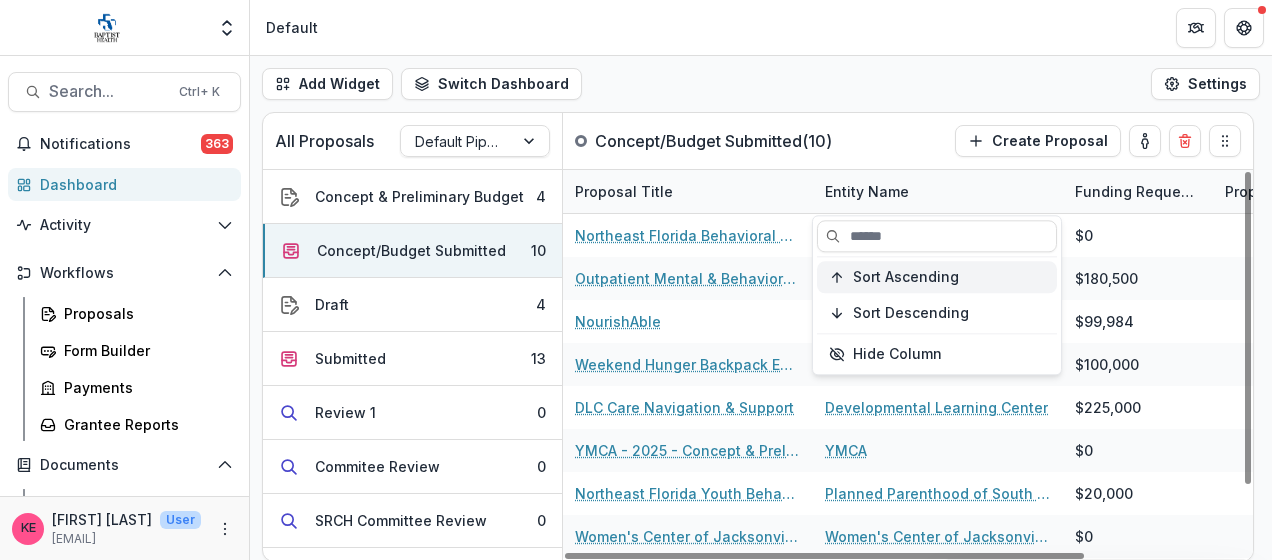 click on "Sort Ascending" at bounding box center (906, 277) 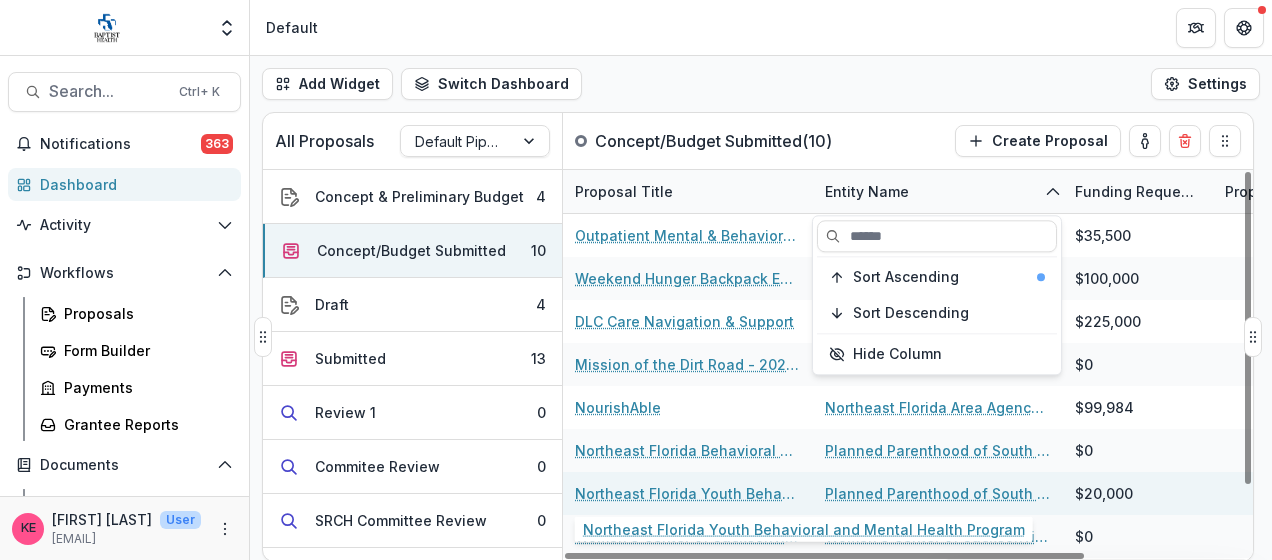 scroll, scrollTop: 81, scrollLeft: 0, axis: vertical 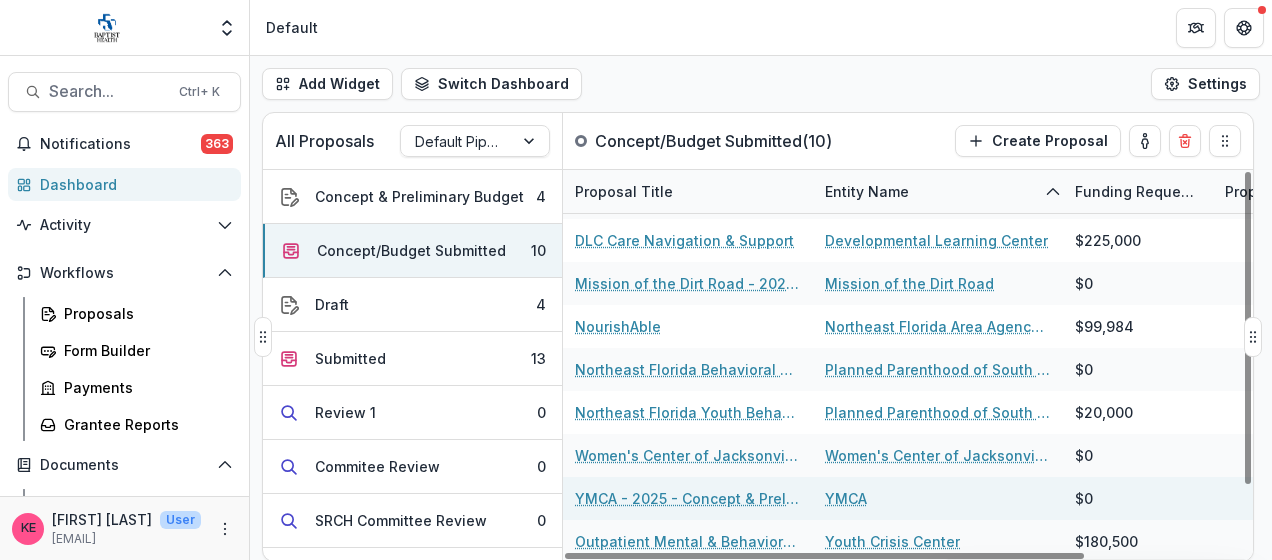 click on "YMCA - 2025 - Concept & Preliminary Budget Form" at bounding box center [688, 498] 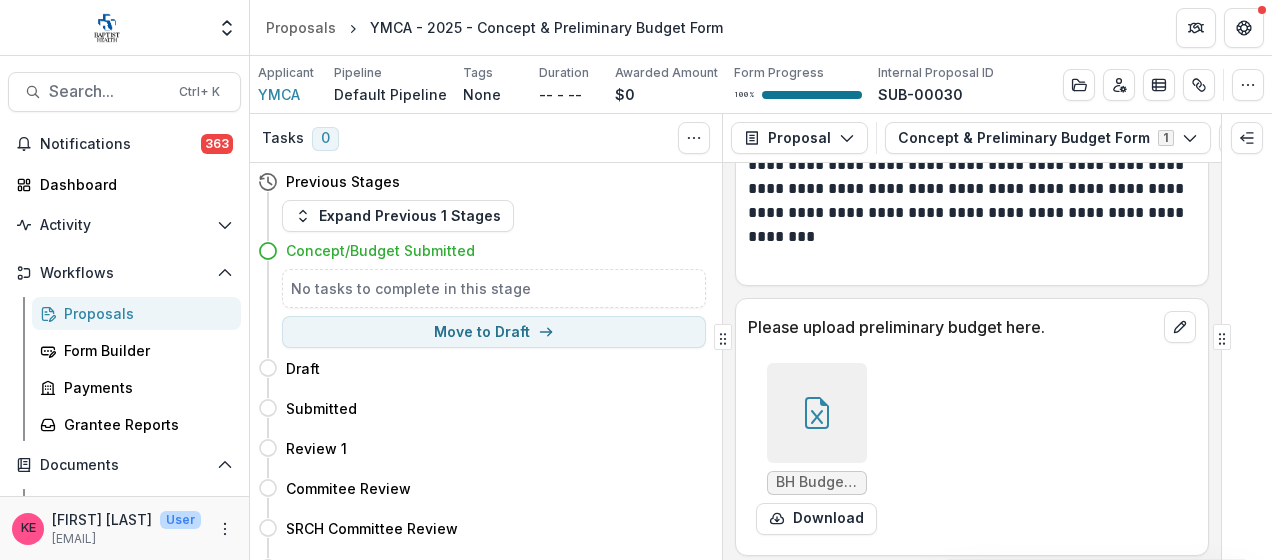 scroll, scrollTop: 1800, scrollLeft: 0, axis: vertical 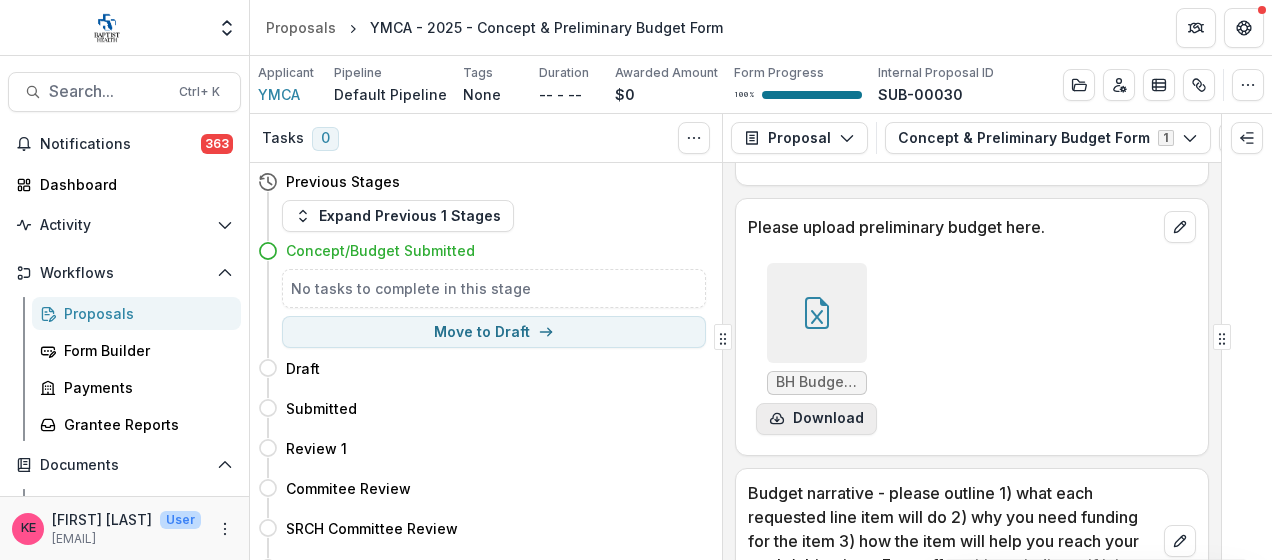 click on "Download" at bounding box center [816, 419] 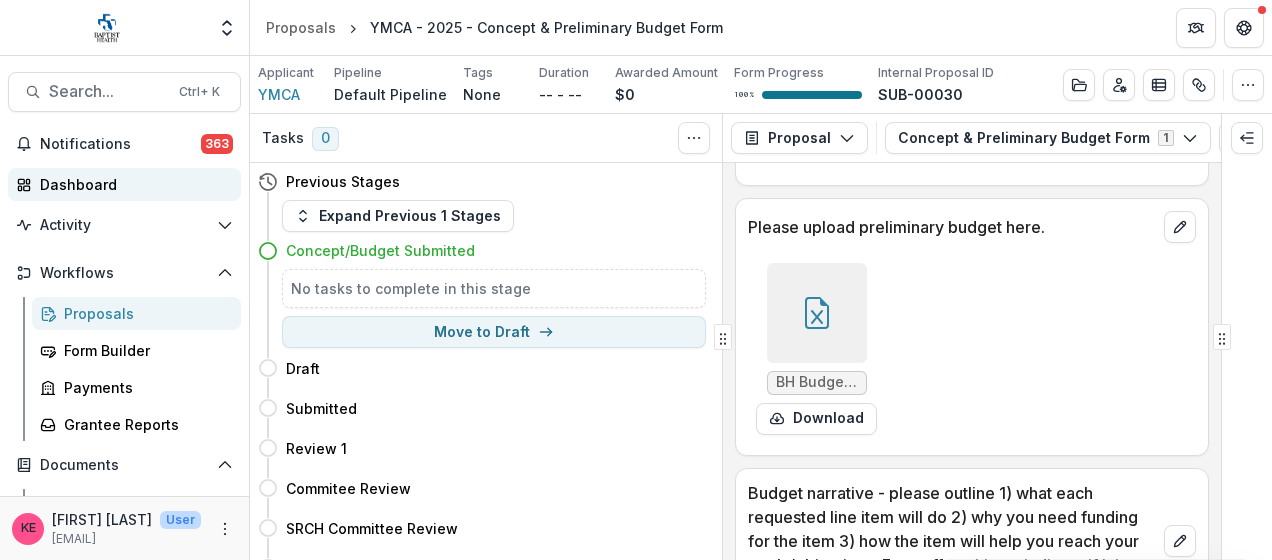 click on "Dashboard" at bounding box center [132, 184] 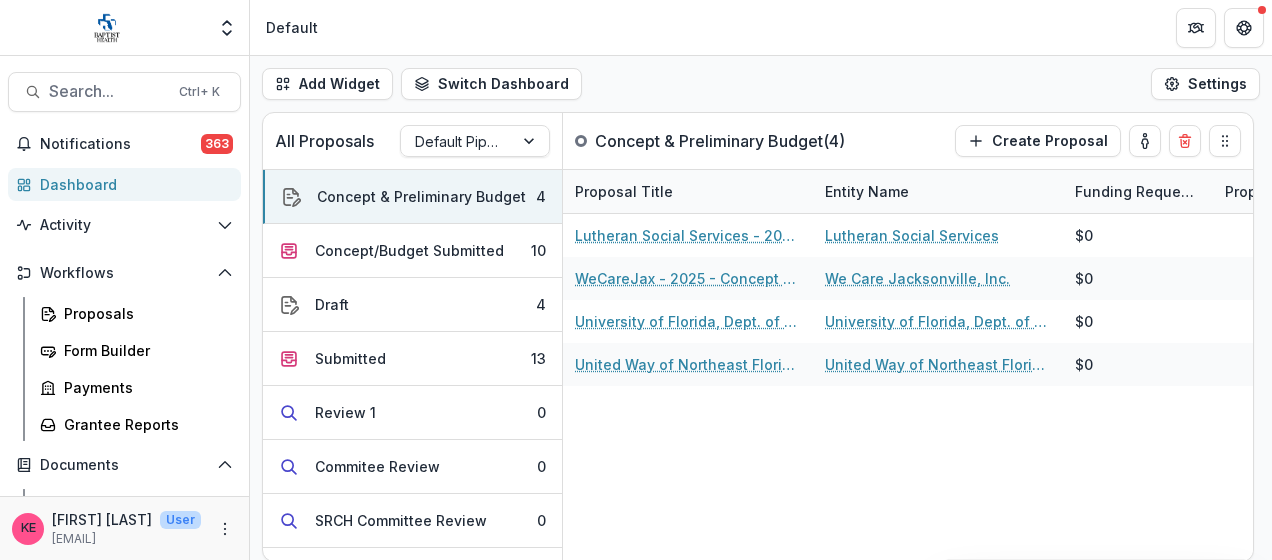 click on "Dashboard" at bounding box center [132, 184] 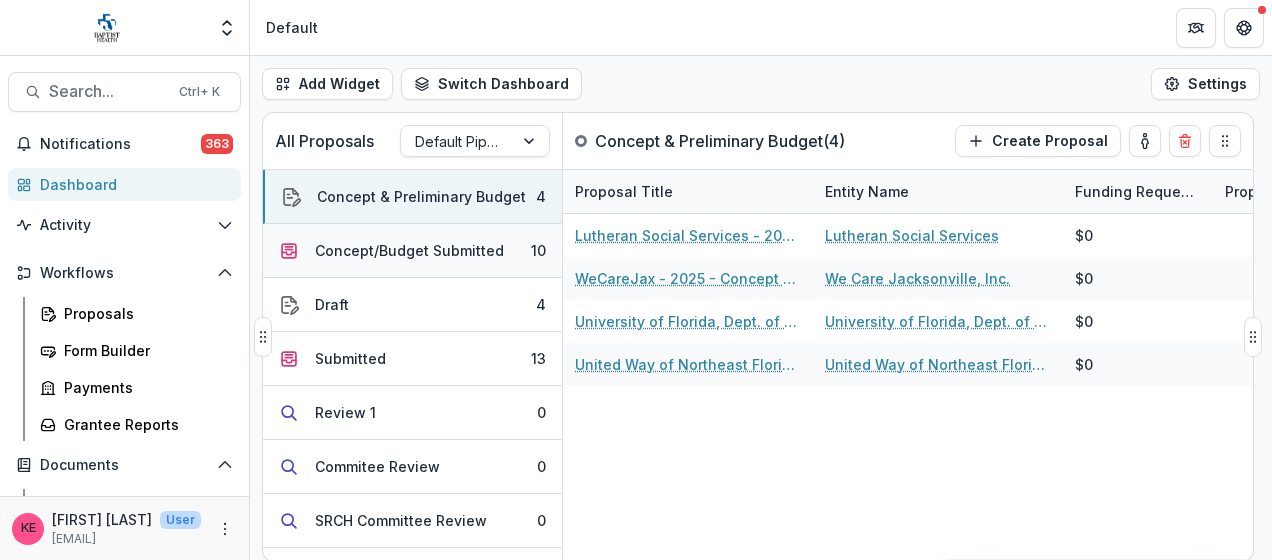 click on "Concept/Budget Submitted" at bounding box center (409, 250) 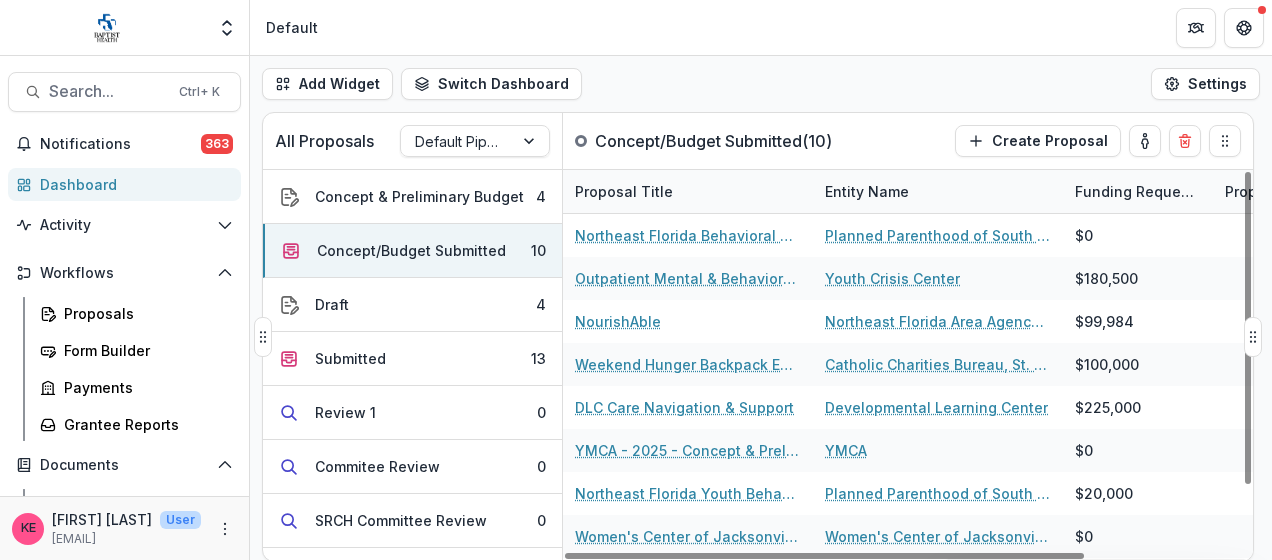 click on "Entity Name" at bounding box center [867, 191] 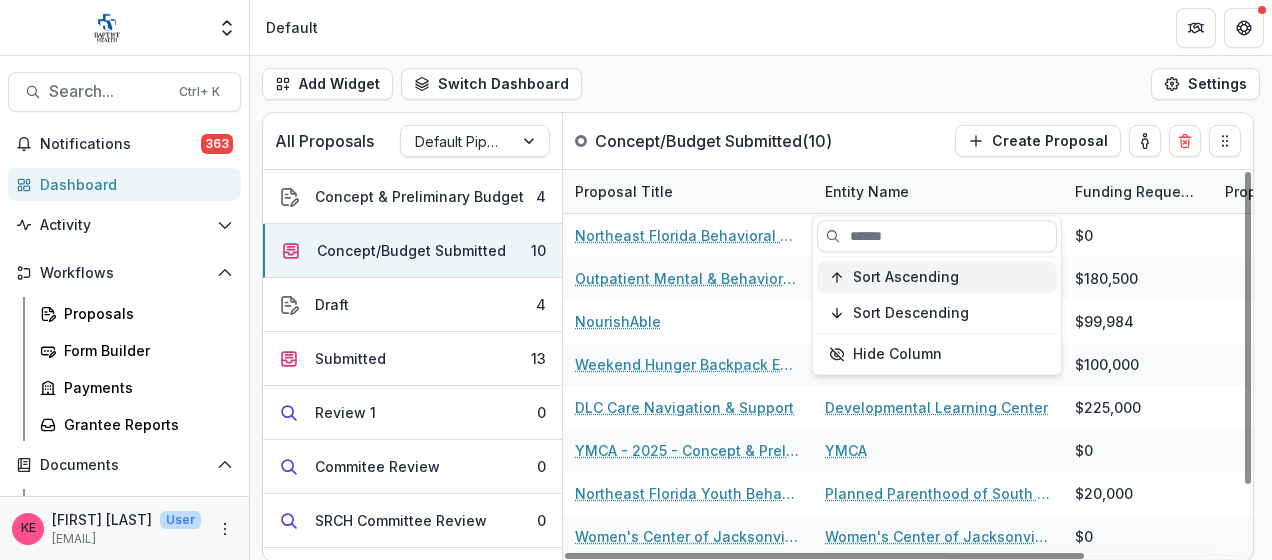 click on "Sort Ascending" at bounding box center [906, 277] 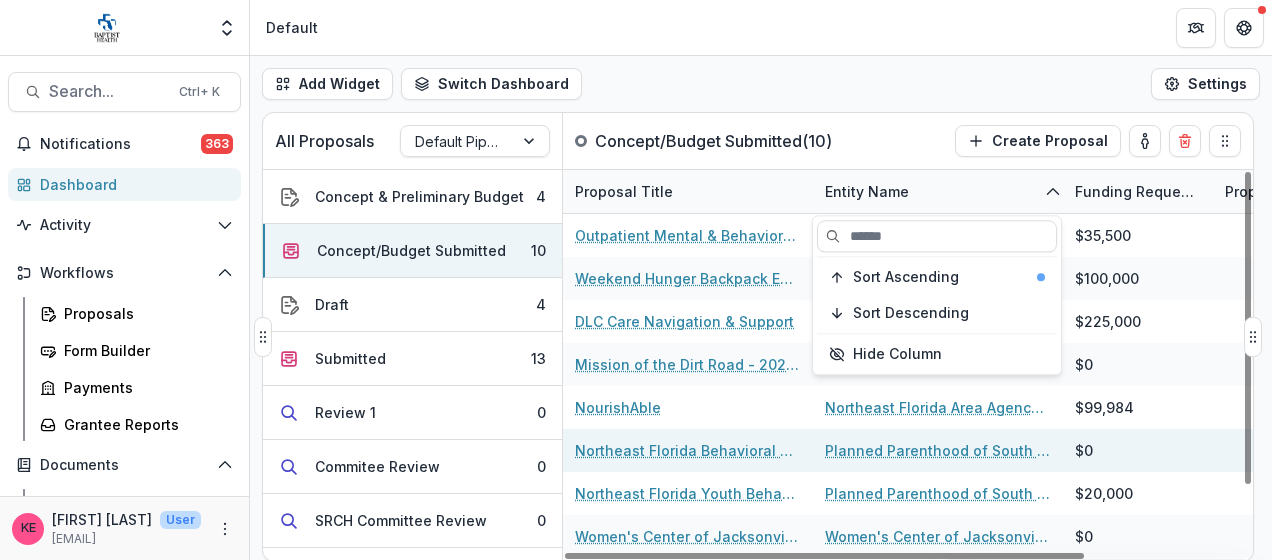 scroll, scrollTop: 81, scrollLeft: 0, axis: vertical 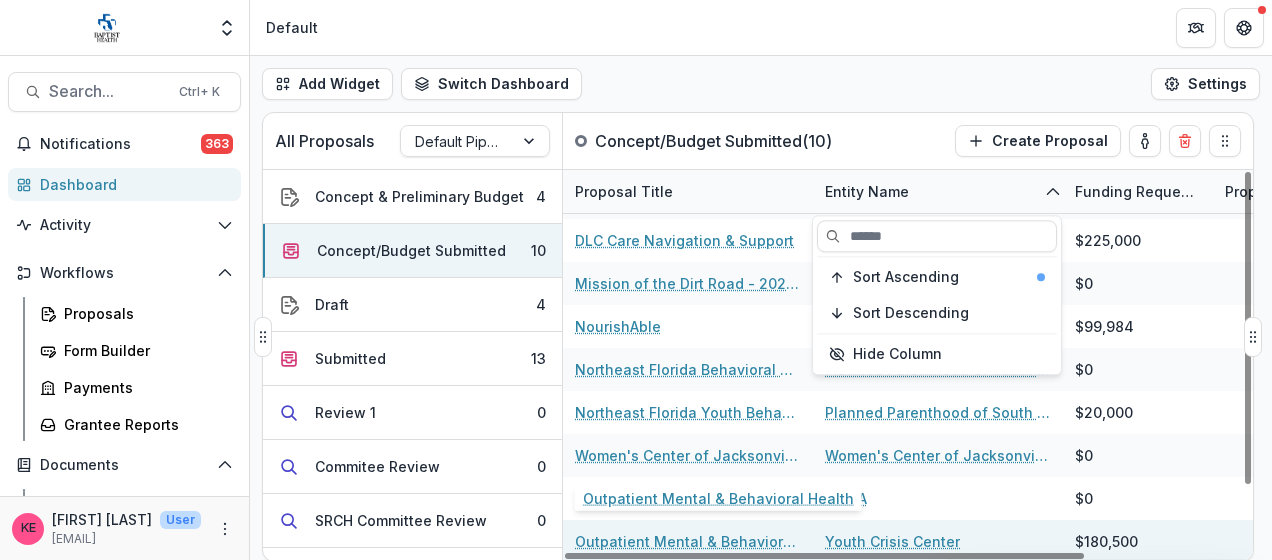 click on "Outpatient Mental & Behavioral Health" at bounding box center [688, 541] 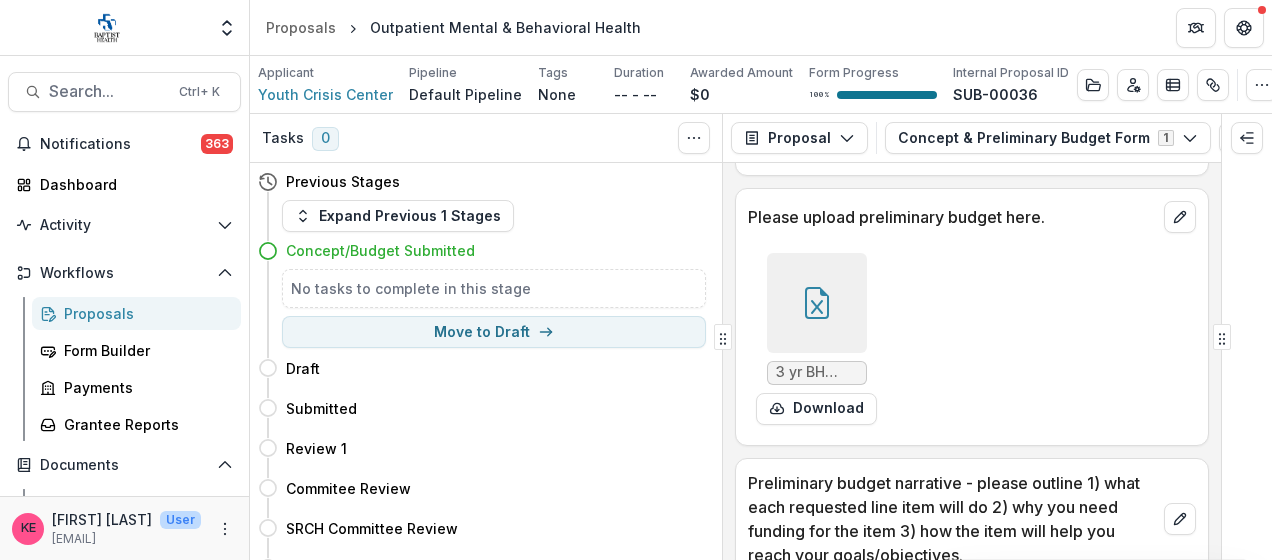 scroll, scrollTop: 2500, scrollLeft: 0, axis: vertical 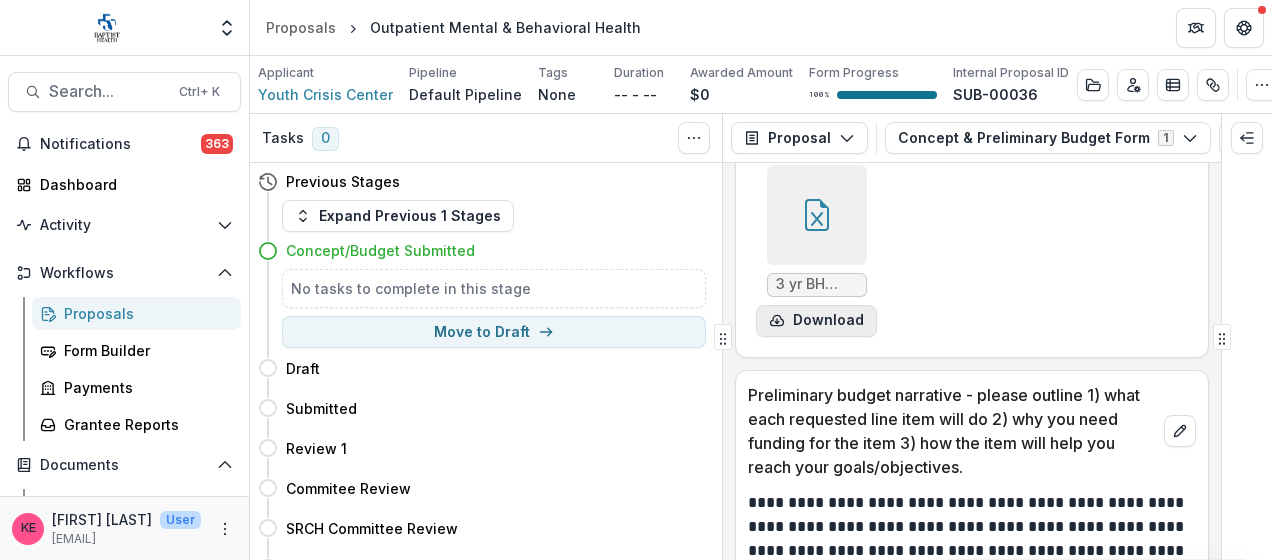 click on "Download" at bounding box center (816, 321) 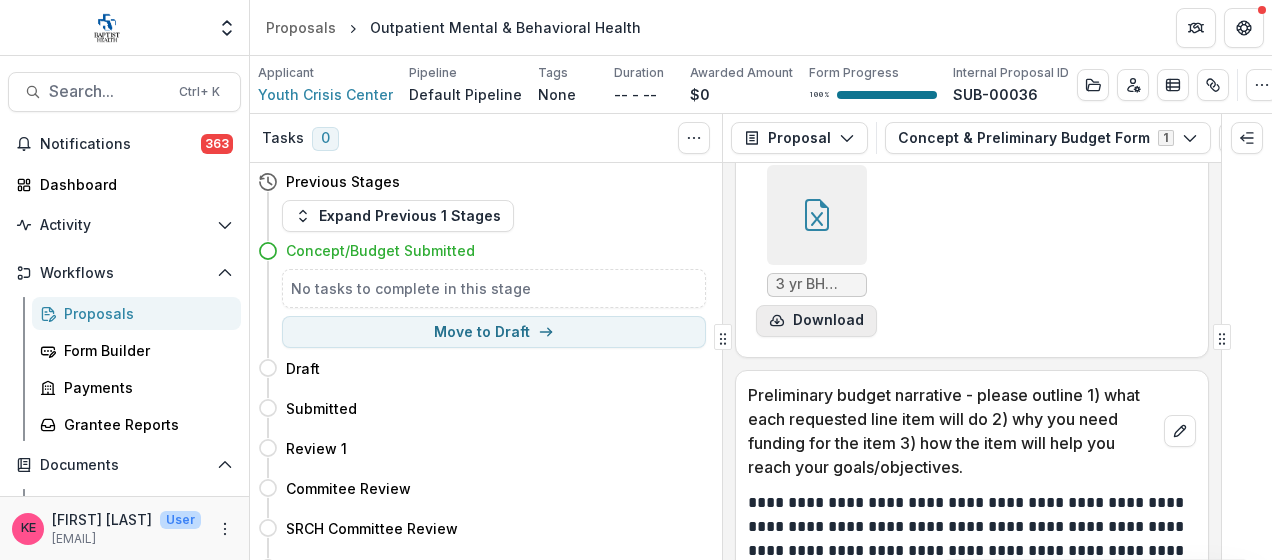 click on "Download" at bounding box center (816, 321) 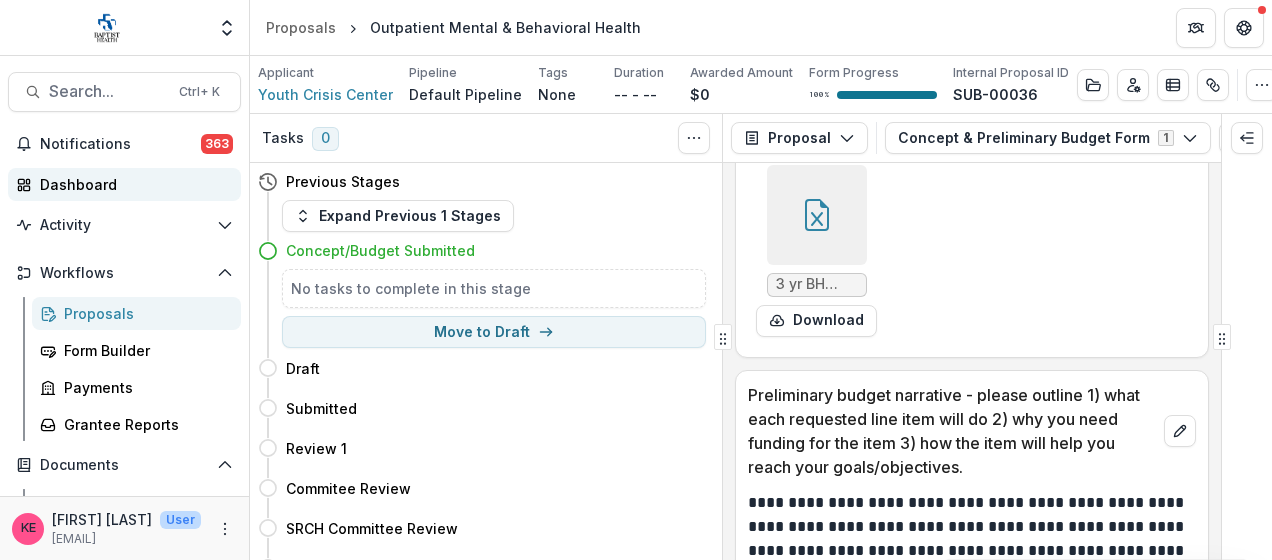 click on "Dashboard" at bounding box center [132, 184] 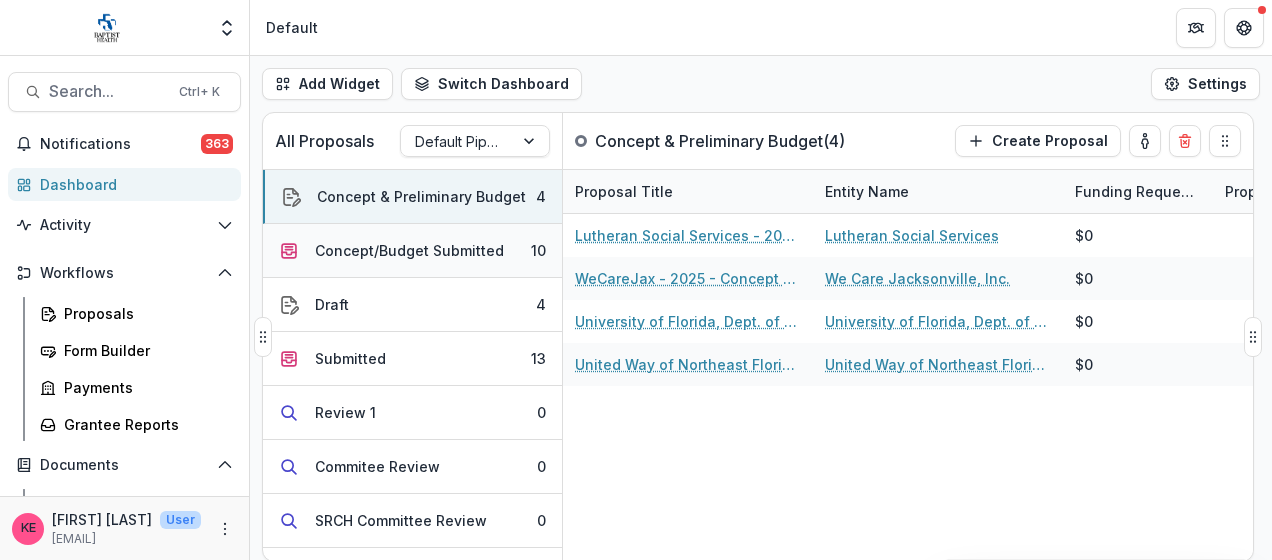 click on "Concept/Budget Submitted" at bounding box center [409, 250] 